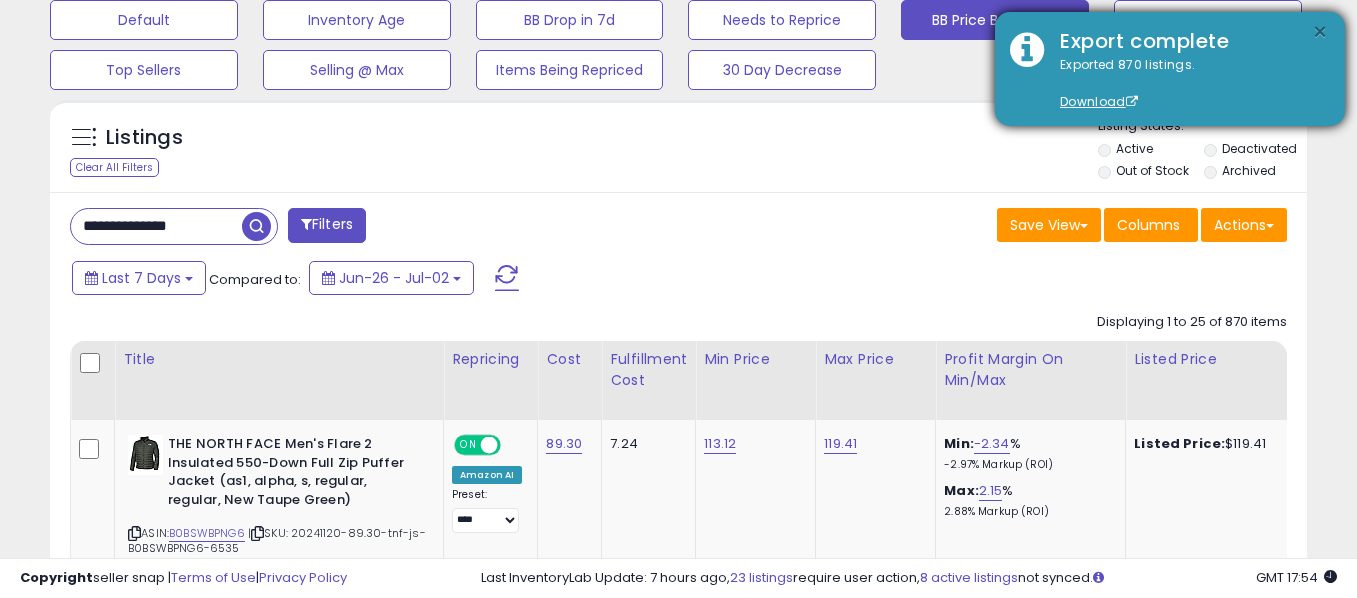 scroll, scrollTop: 630, scrollLeft: 0, axis: vertical 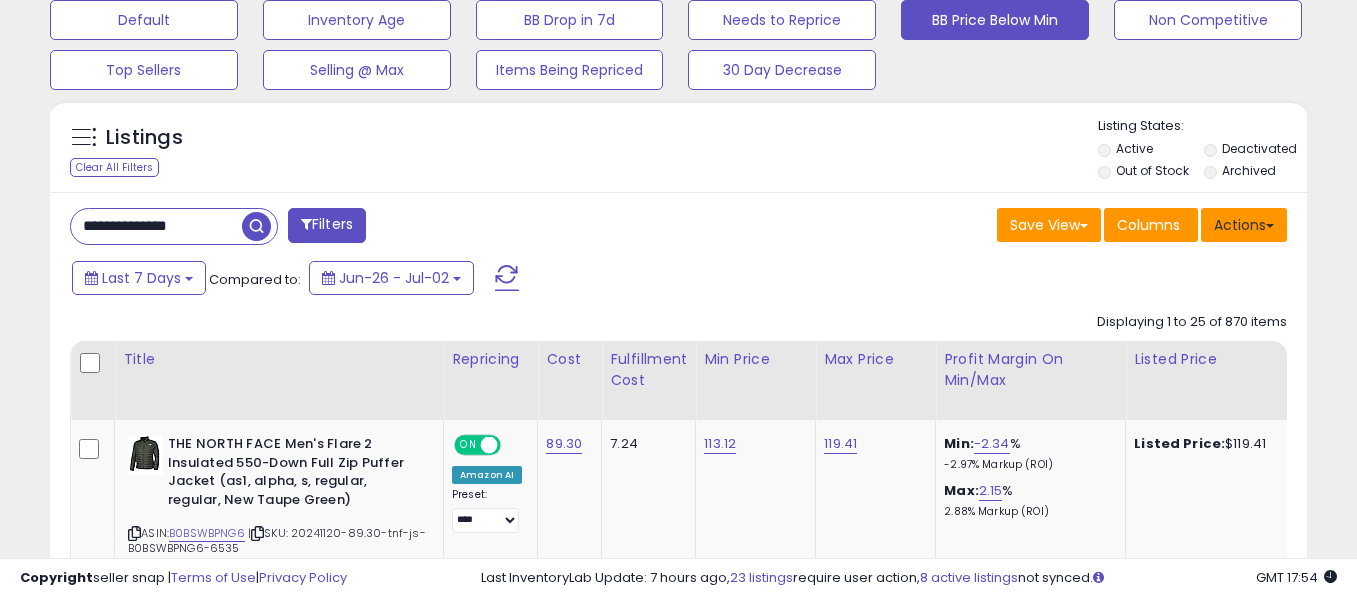 click on "Actions" at bounding box center [1244, 225] 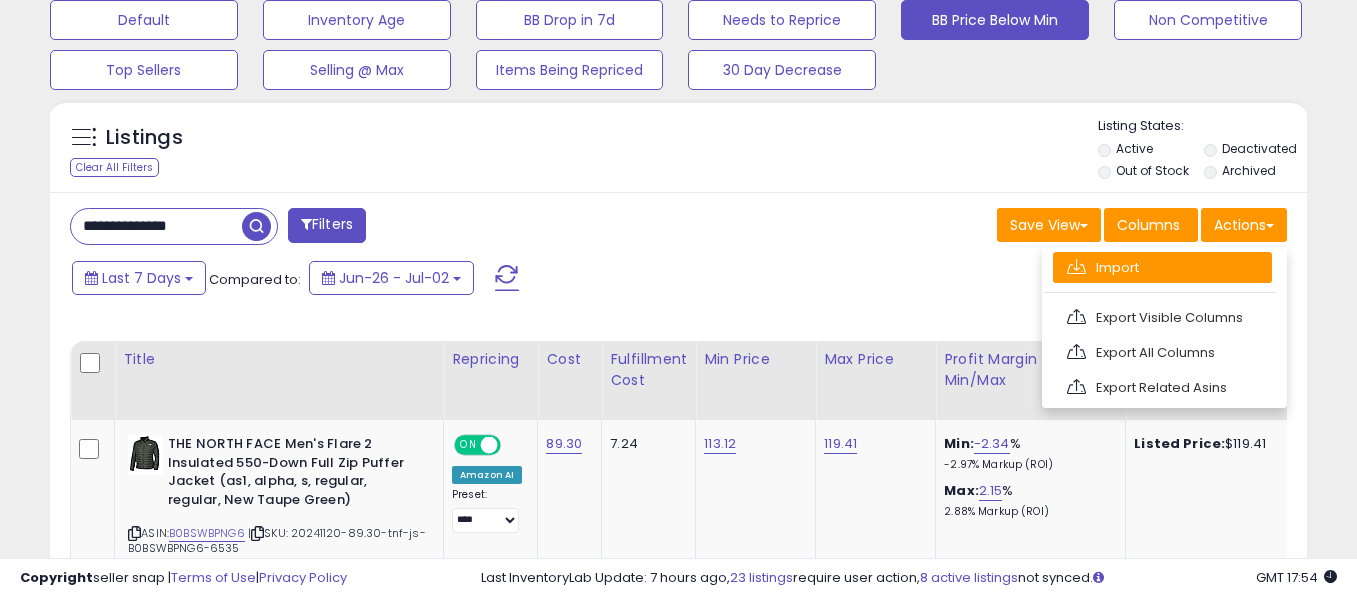click on "Import" at bounding box center [1162, 267] 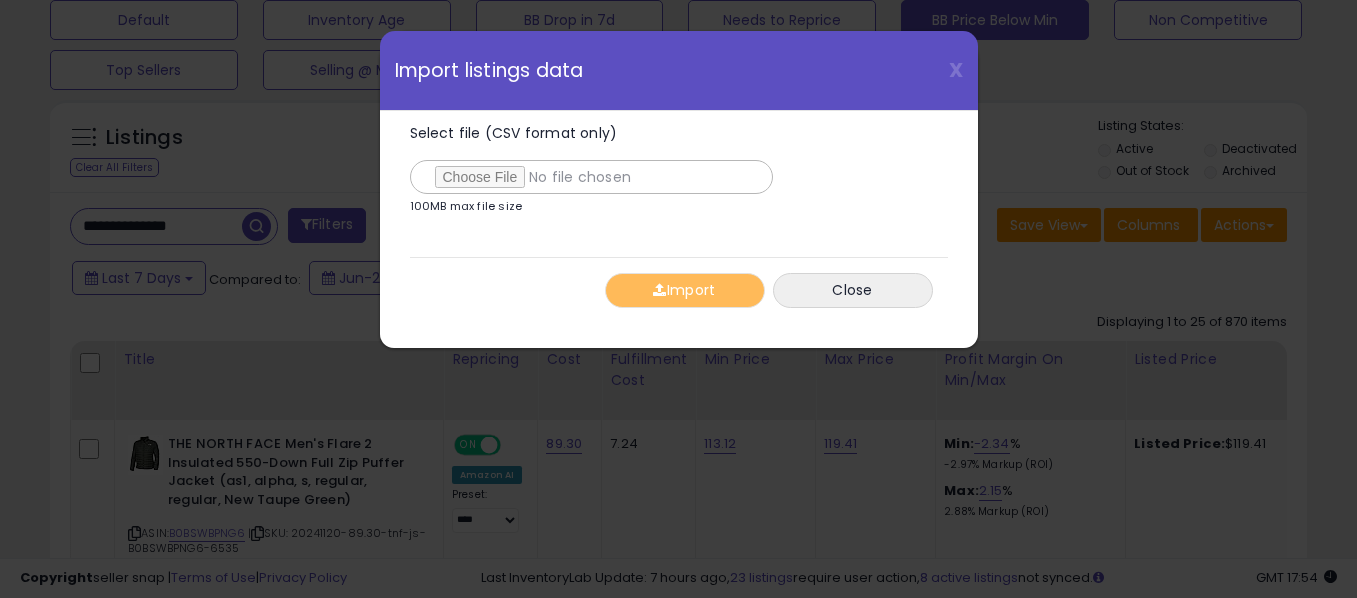 type on "**********" 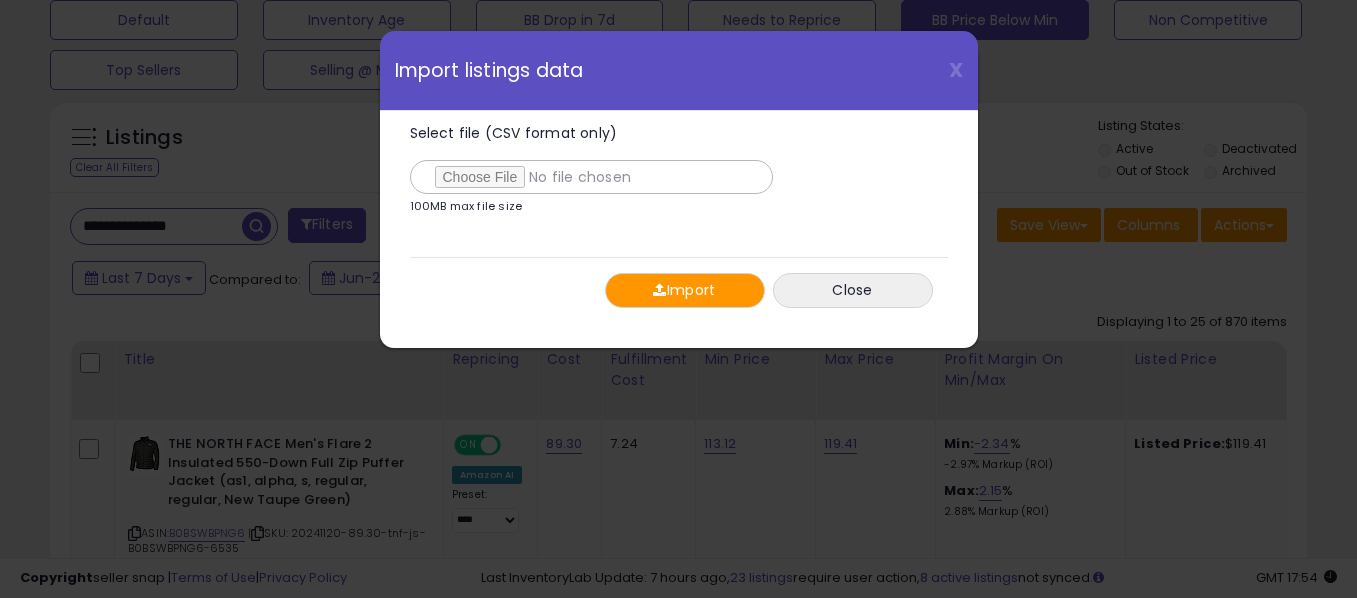 click on "Import" at bounding box center [685, 290] 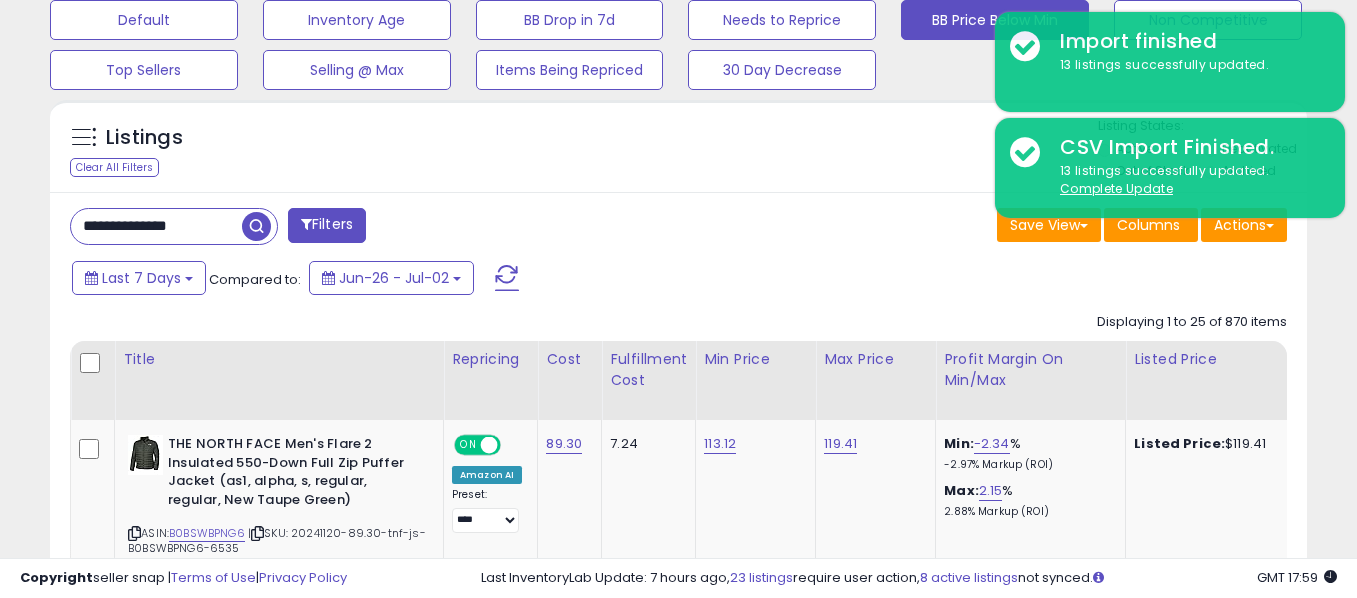 click on "Last 7 Days
Compared to:
Jun-26 - Jul-02" at bounding box center [523, 280] 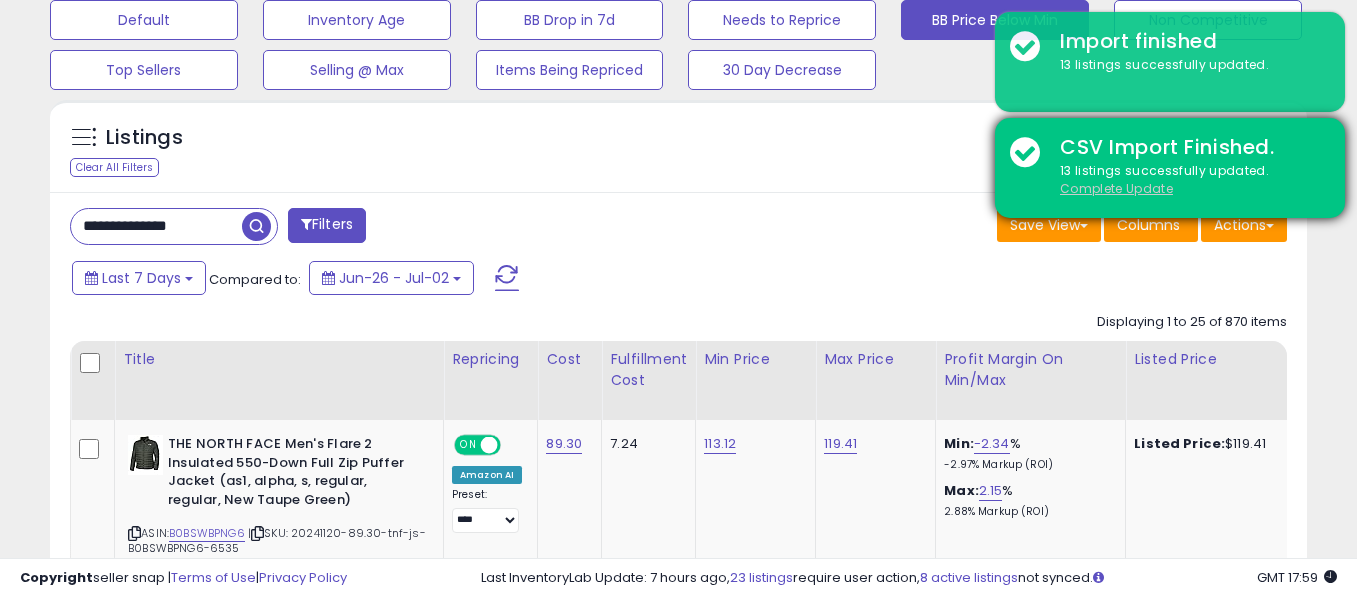 click on "Complete Update" at bounding box center [1116, 188] 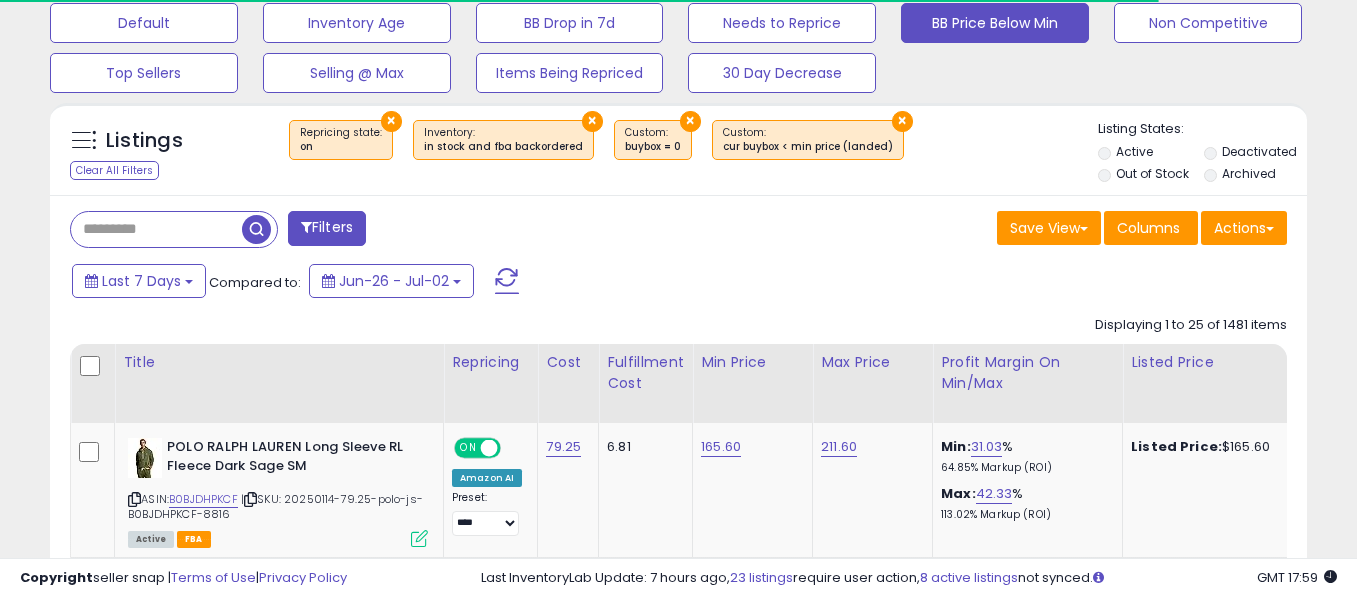 scroll, scrollTop: 630, scrollLeft: 0, axis: vertical 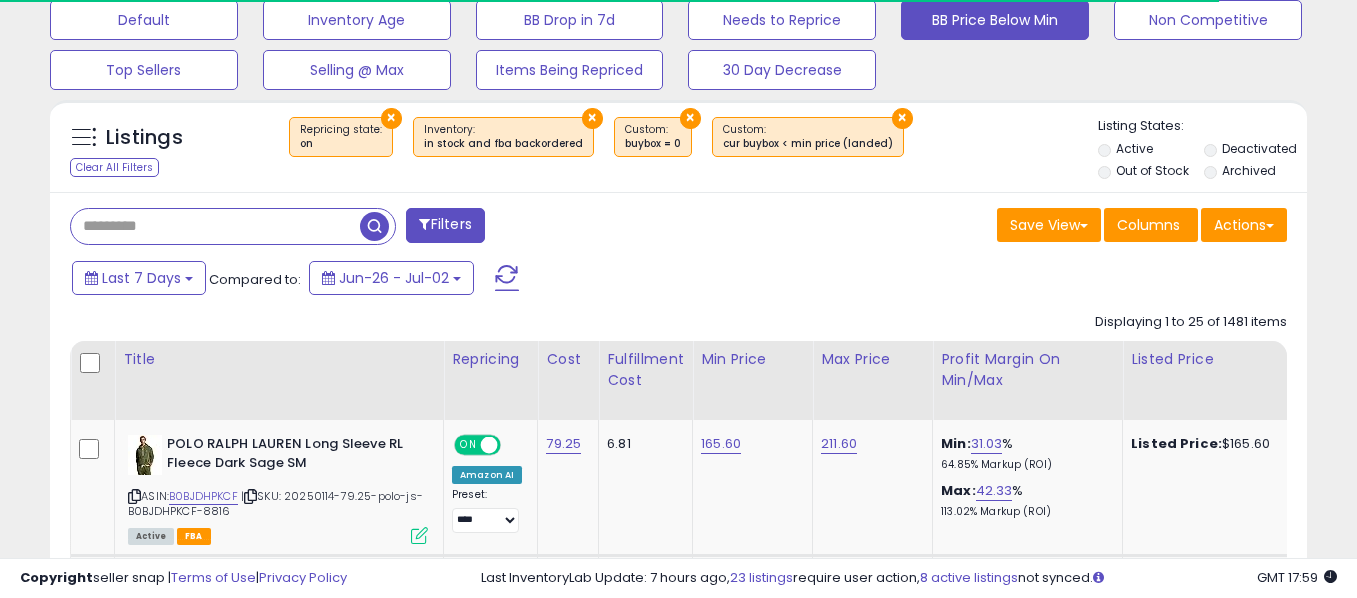 click at bounding box center [215, 226] 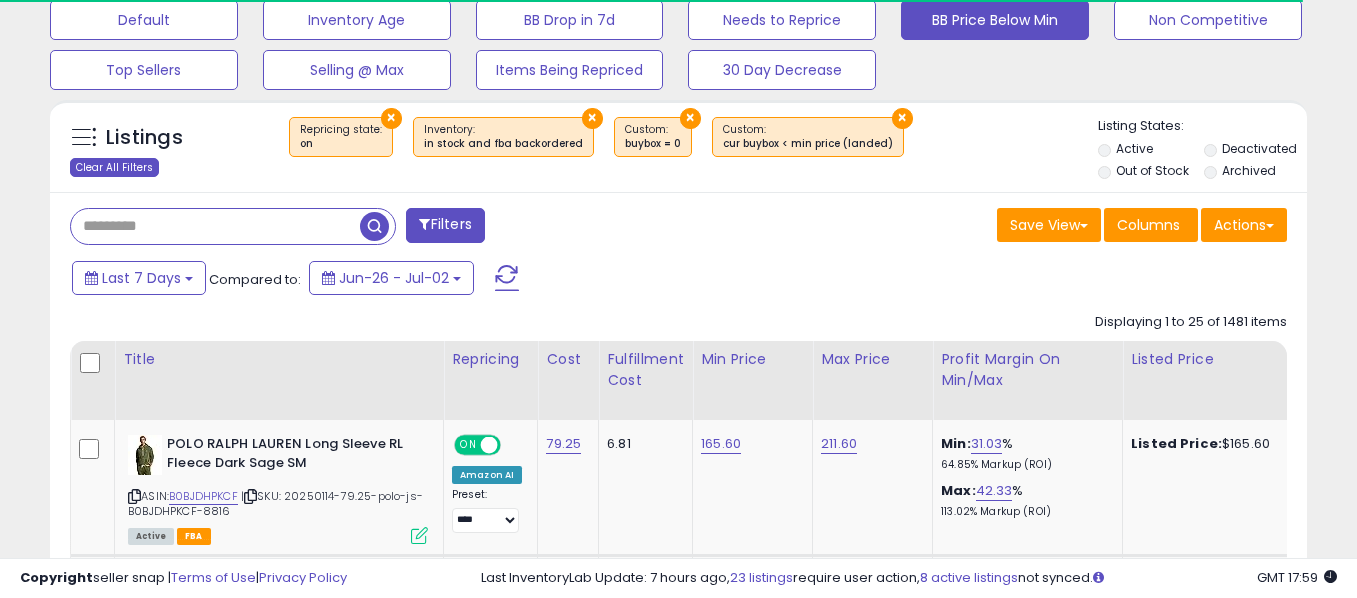 click on "Clear All Filters" at bounding box center (114, 167) 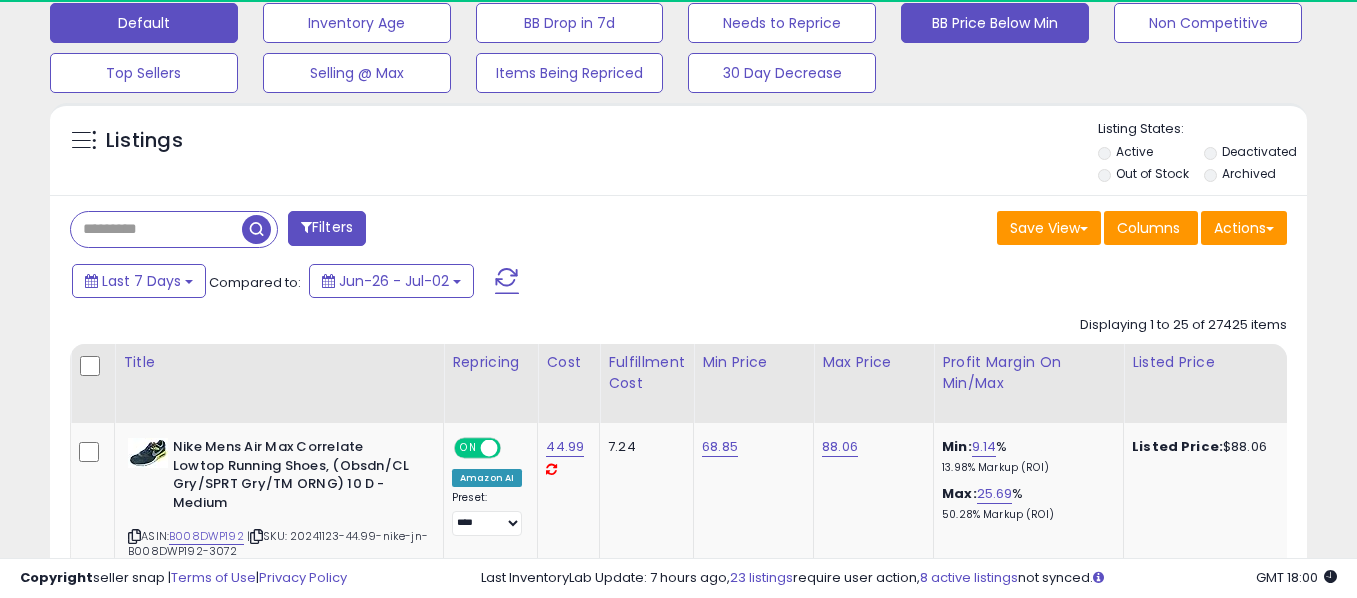 scroll, scrollTop: 630, scrollLeft: 0, axis: vertical 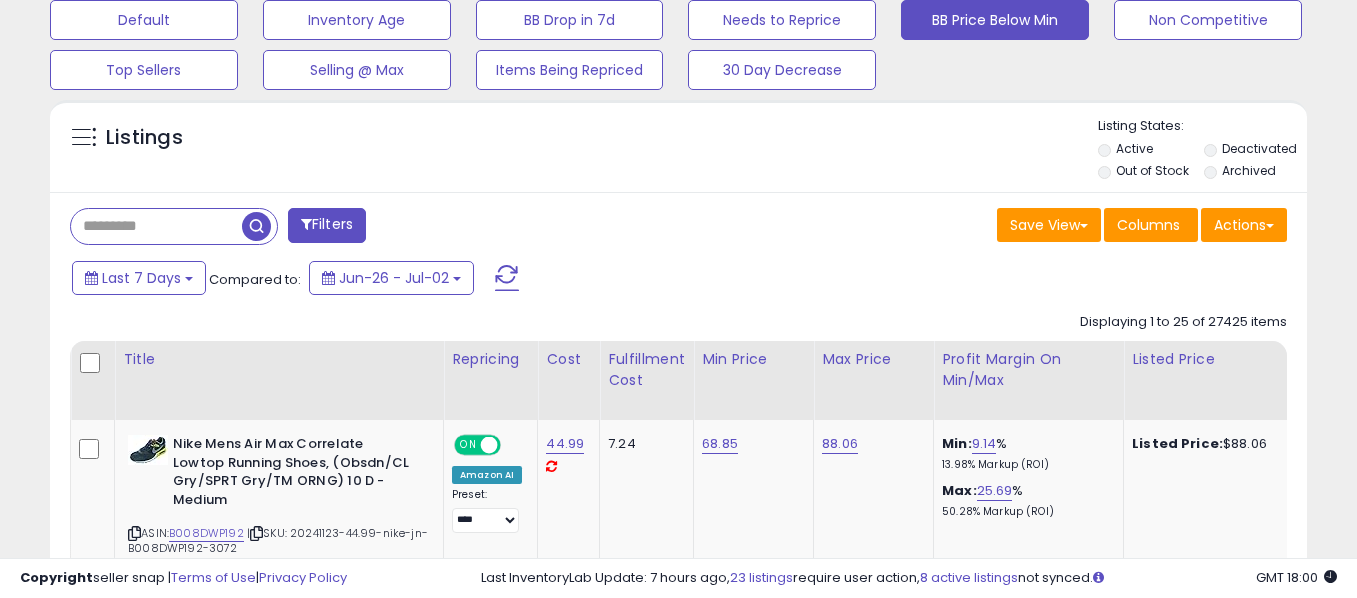 click at bounding box center [156, 226] 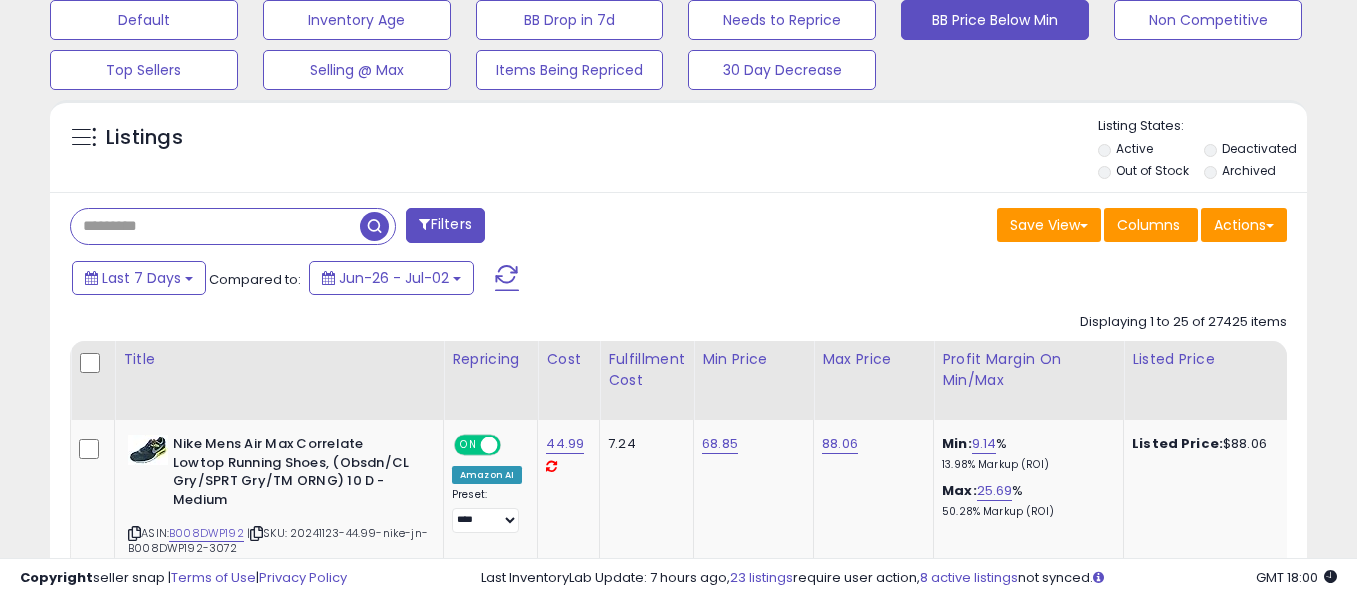 paste on "**********" 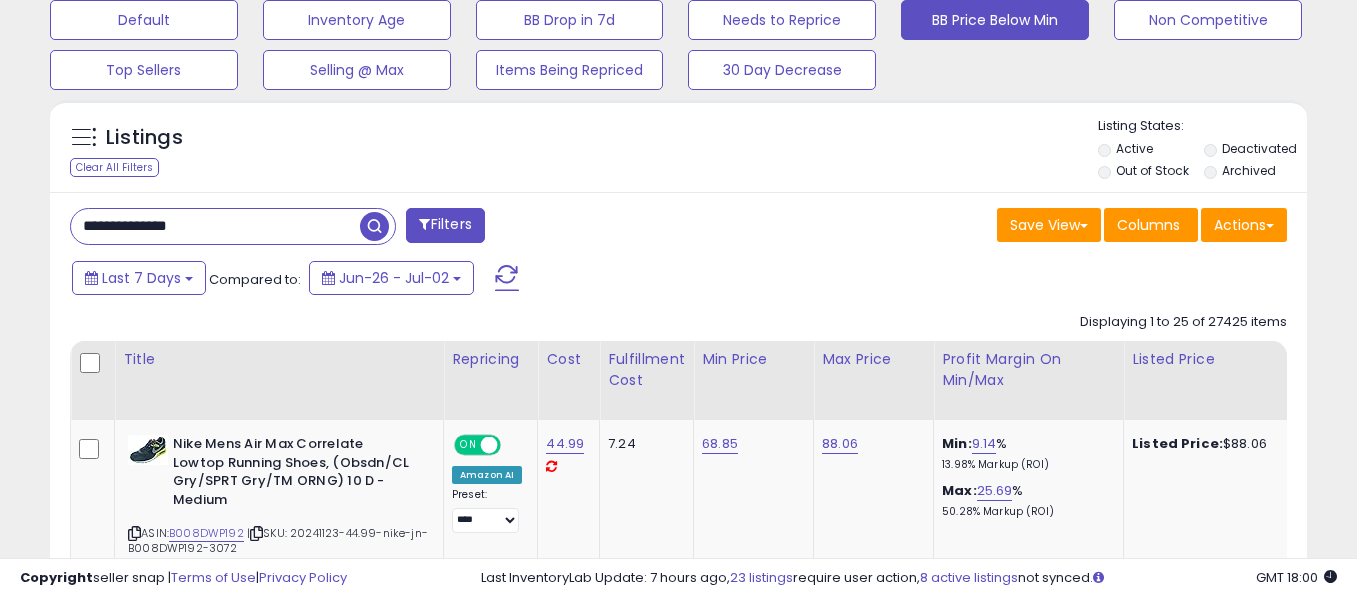 scroll, scrollTop: 999590, scrollLeft: 999272, axis: both 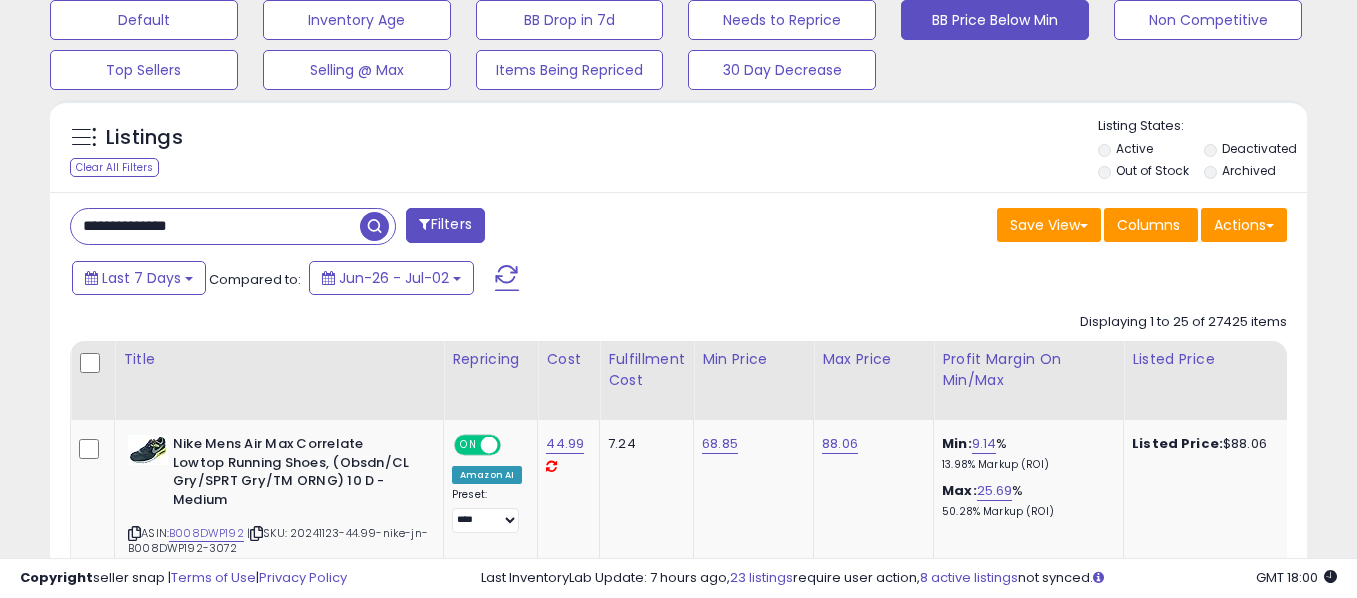 type on "**********" 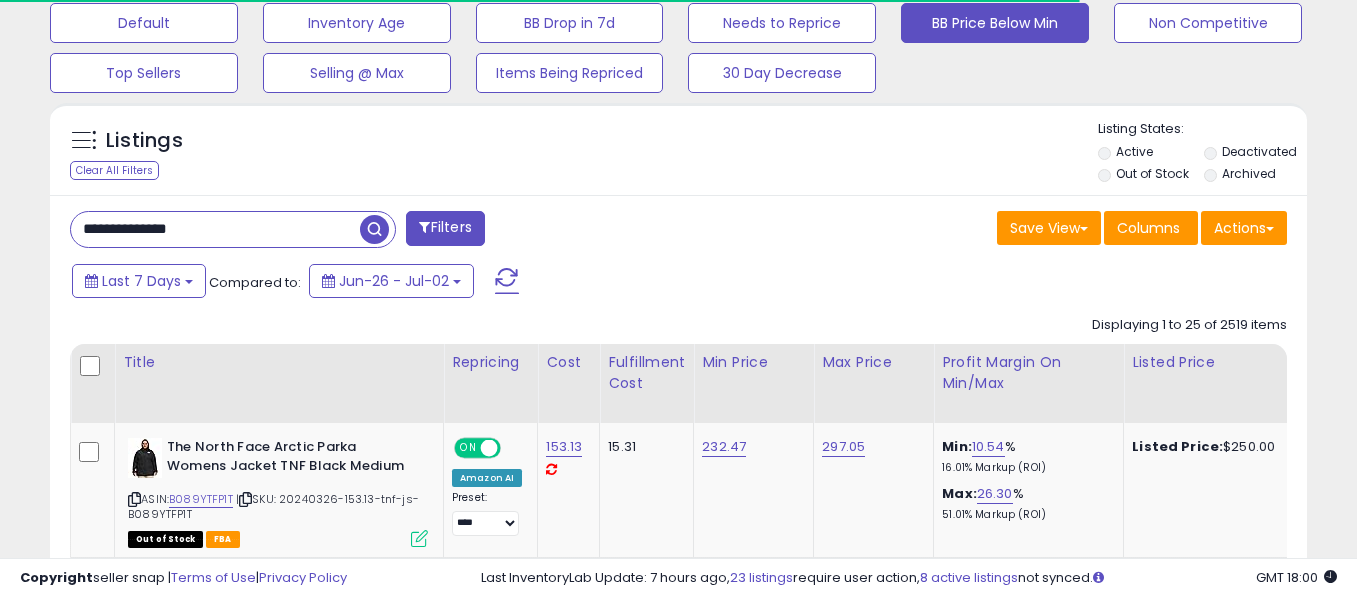 scroll, scrollTop: 630, scrollLeft: 0, axis: vertical 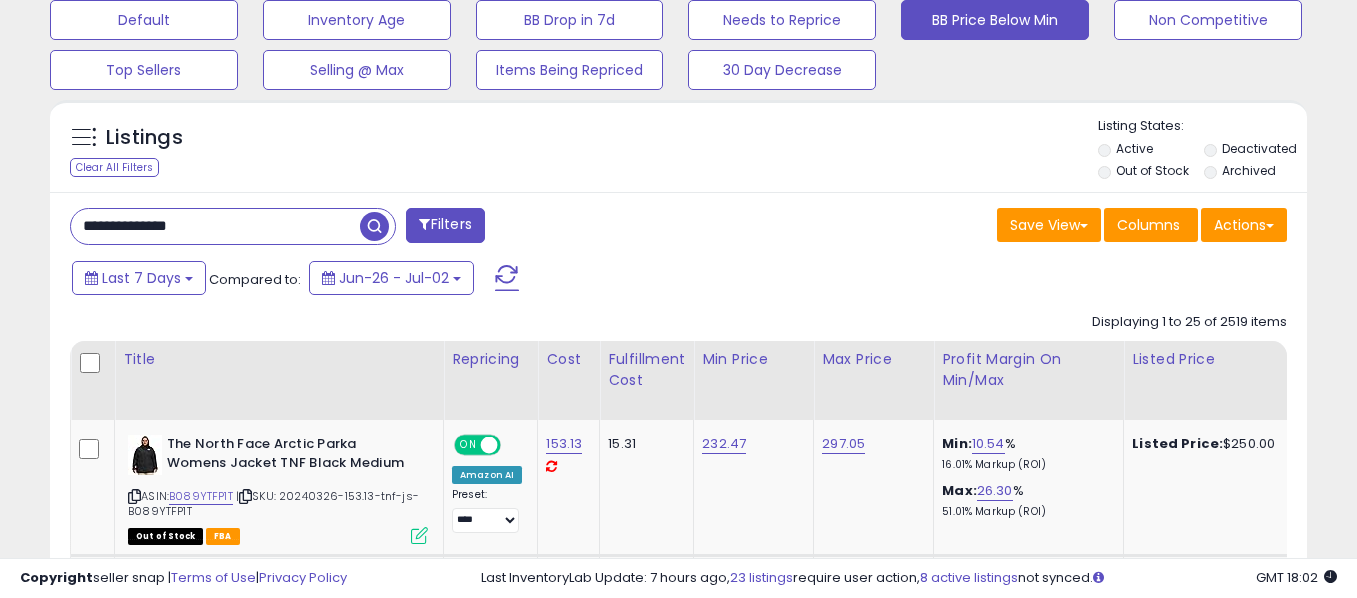 click on "Out of Stock" at bounding box center [1149, 173] 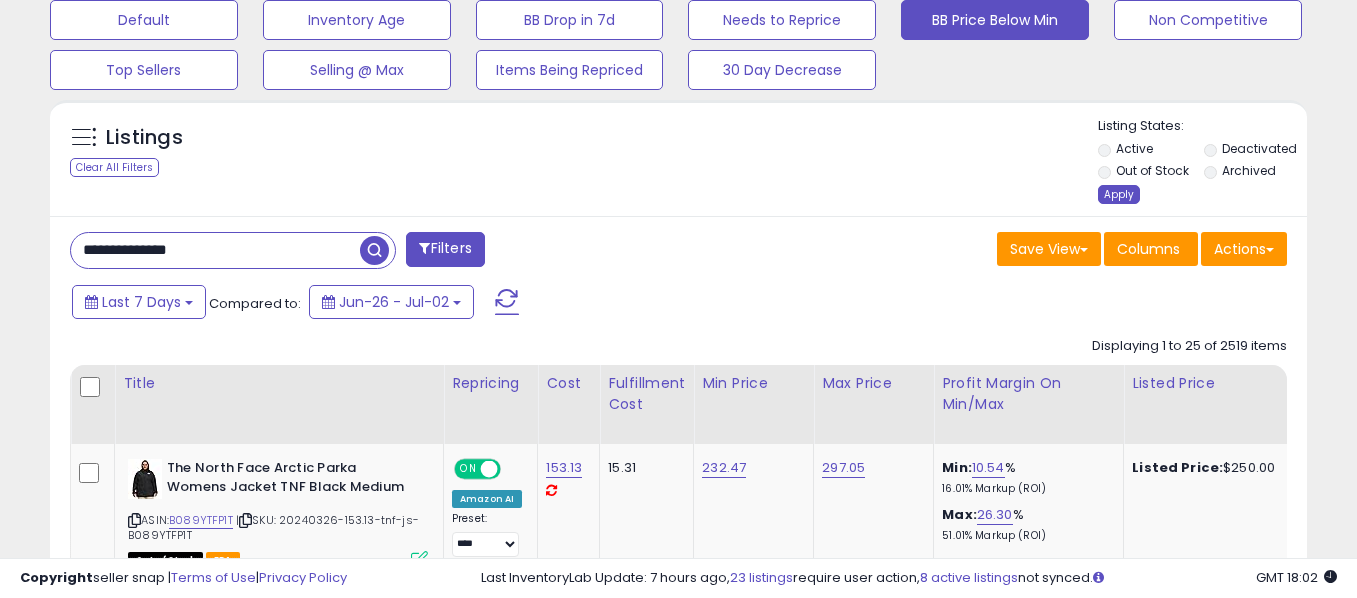 click on "Apply" at bounding box center (1119, 194) 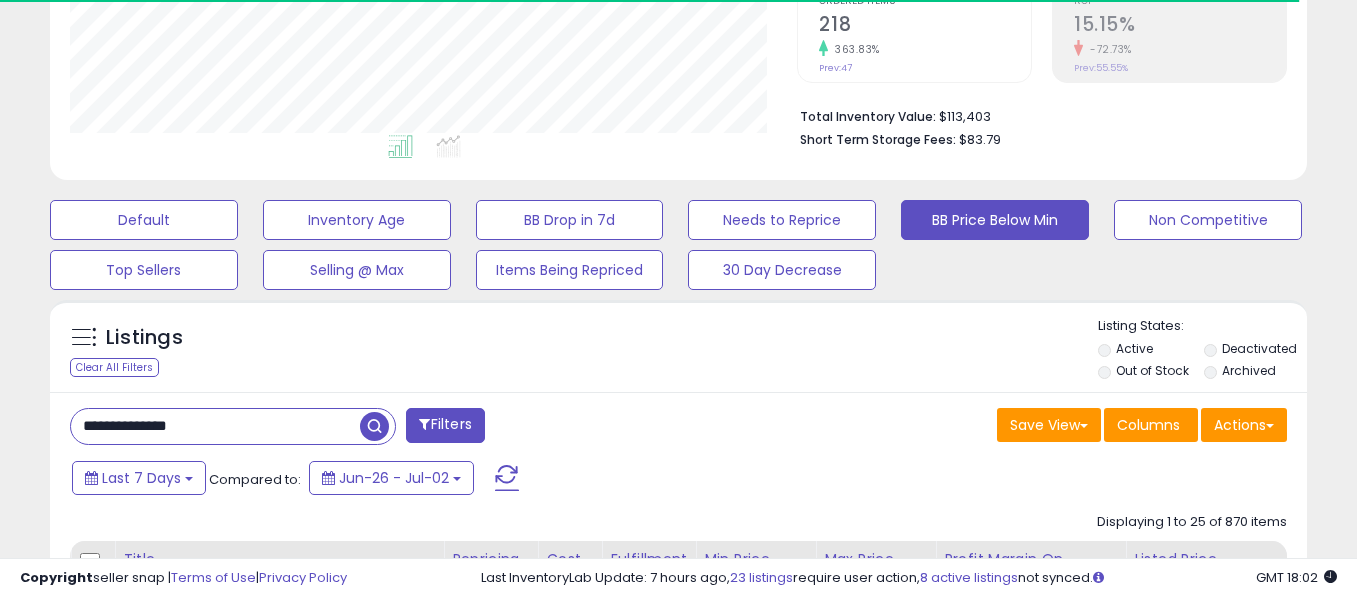 scroll, scrollTop: 439, scrollLeft: 0, axis: vertical 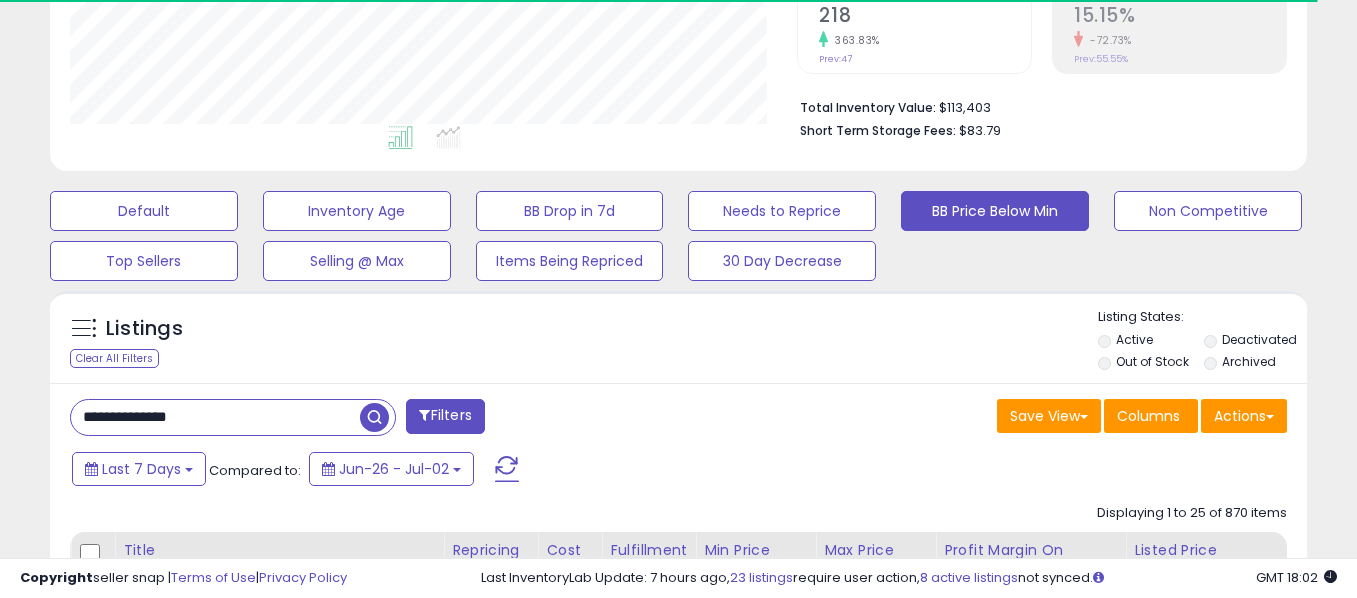 click on "Filters" at bounding box center [445, 416] 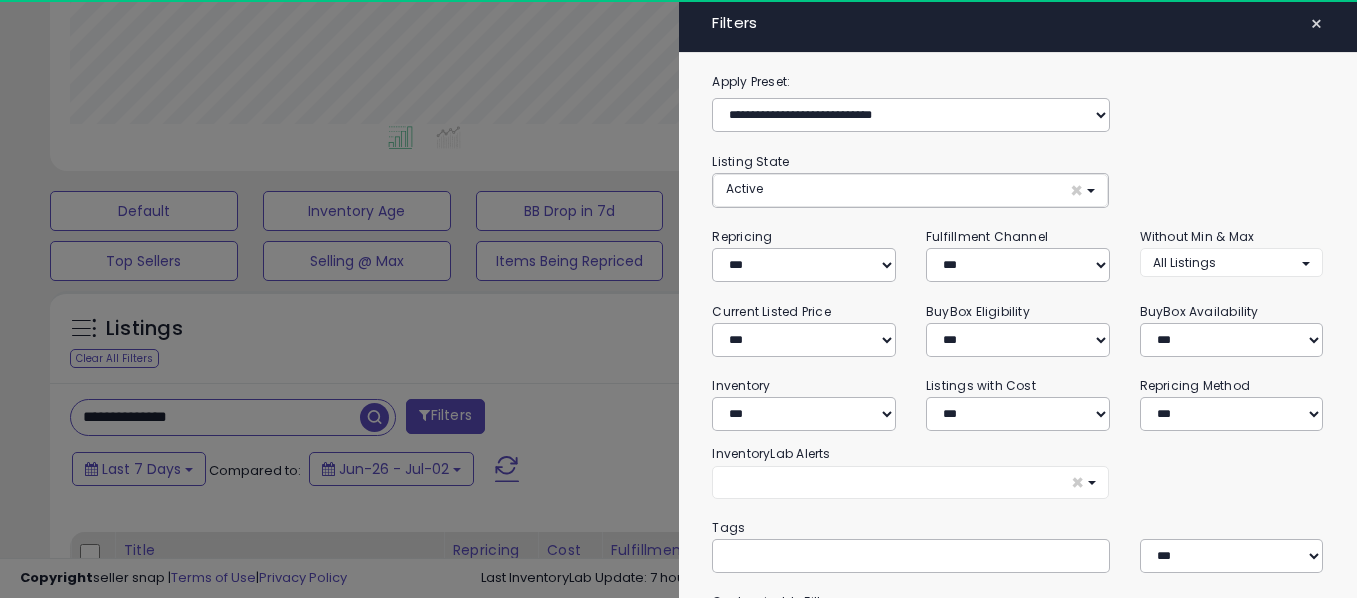 scroll, scrollTop: 999590, scrollLeft: 999272, axis: both 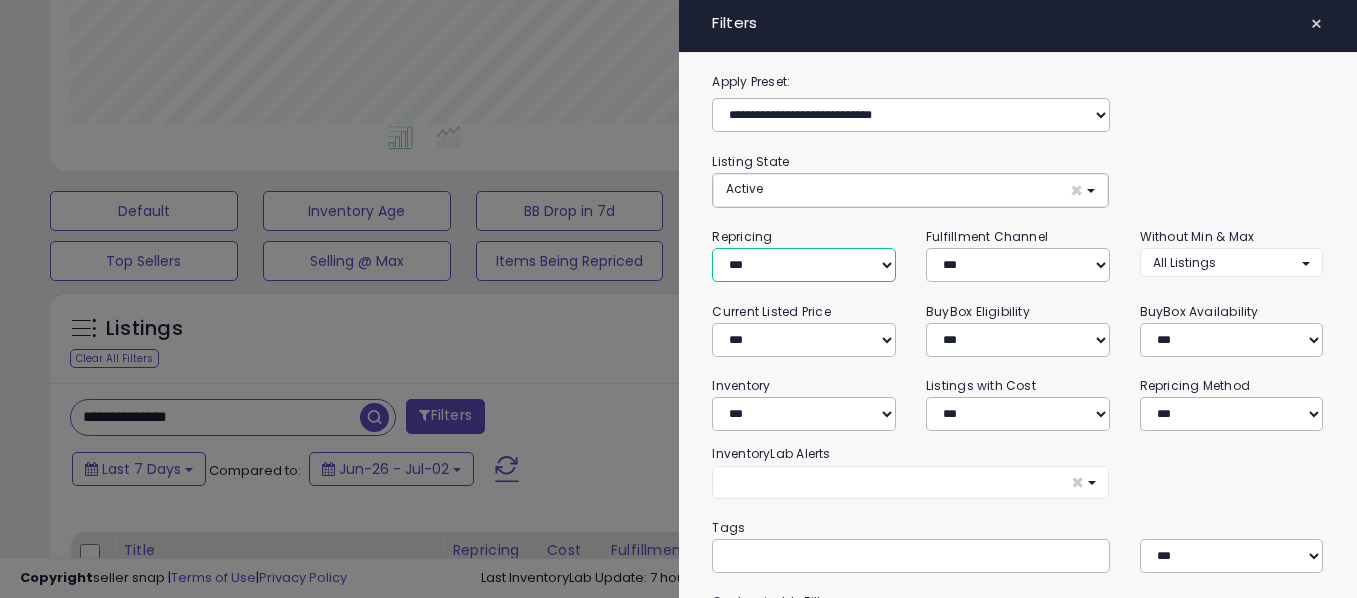 click on "**********" at bounding box center (804, 265) 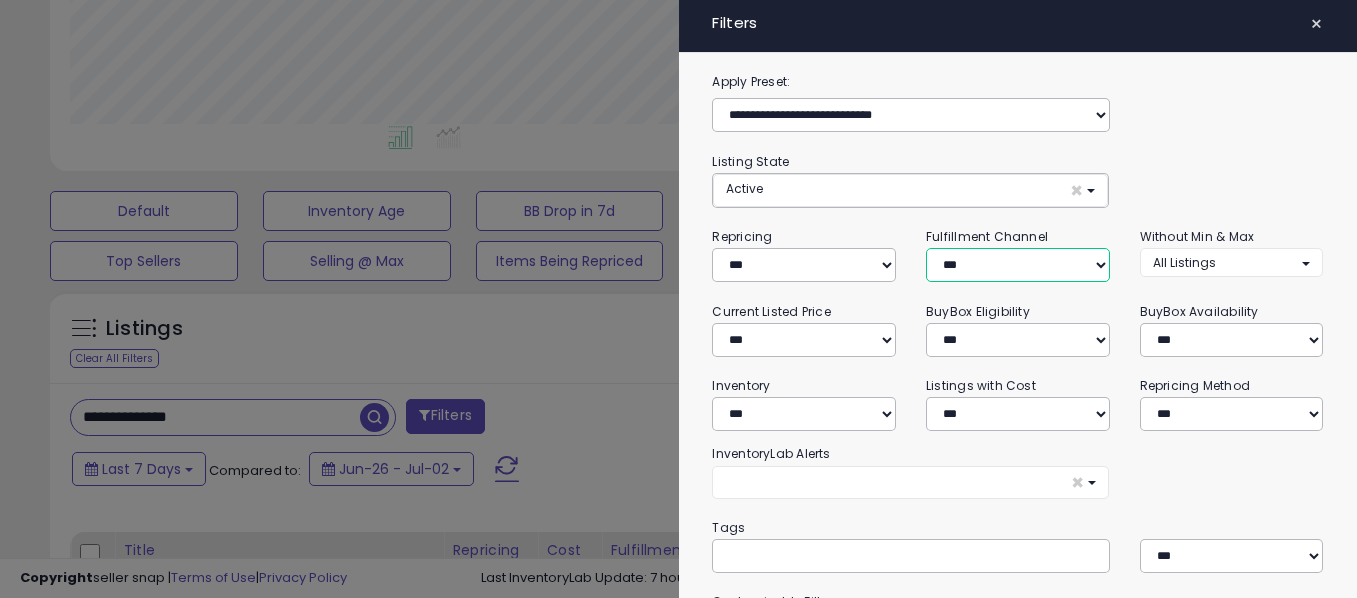 click on "***
***
***
***" at bounding box center (1018, 265) 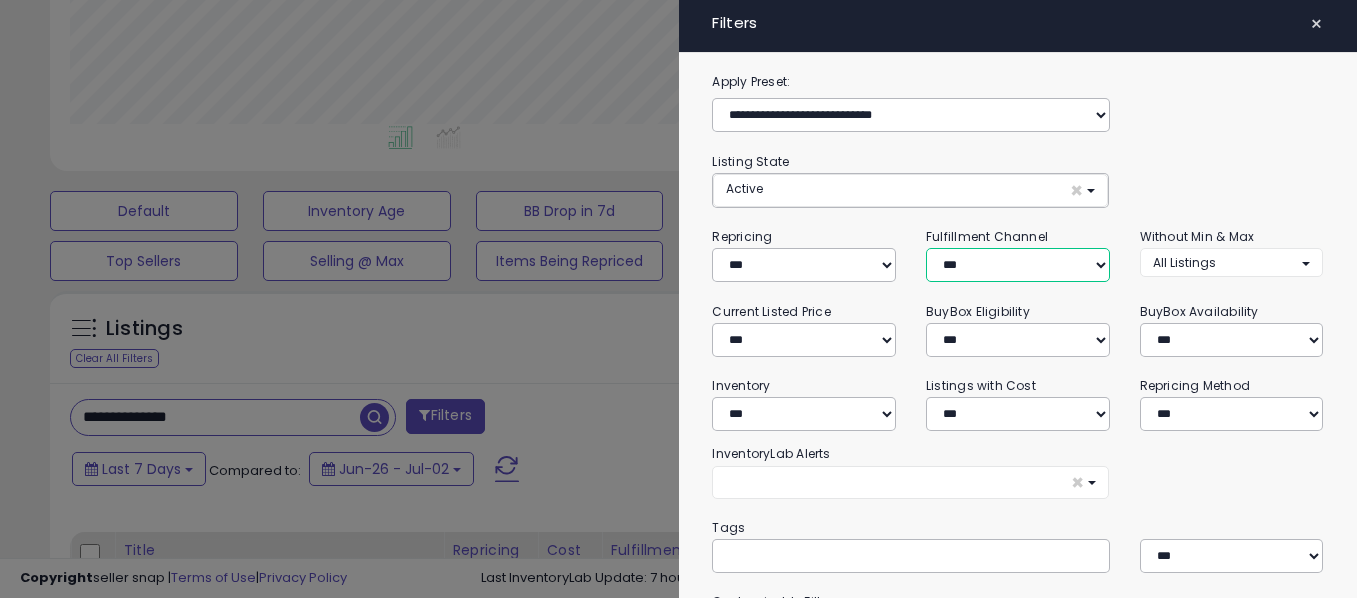 select on "***" 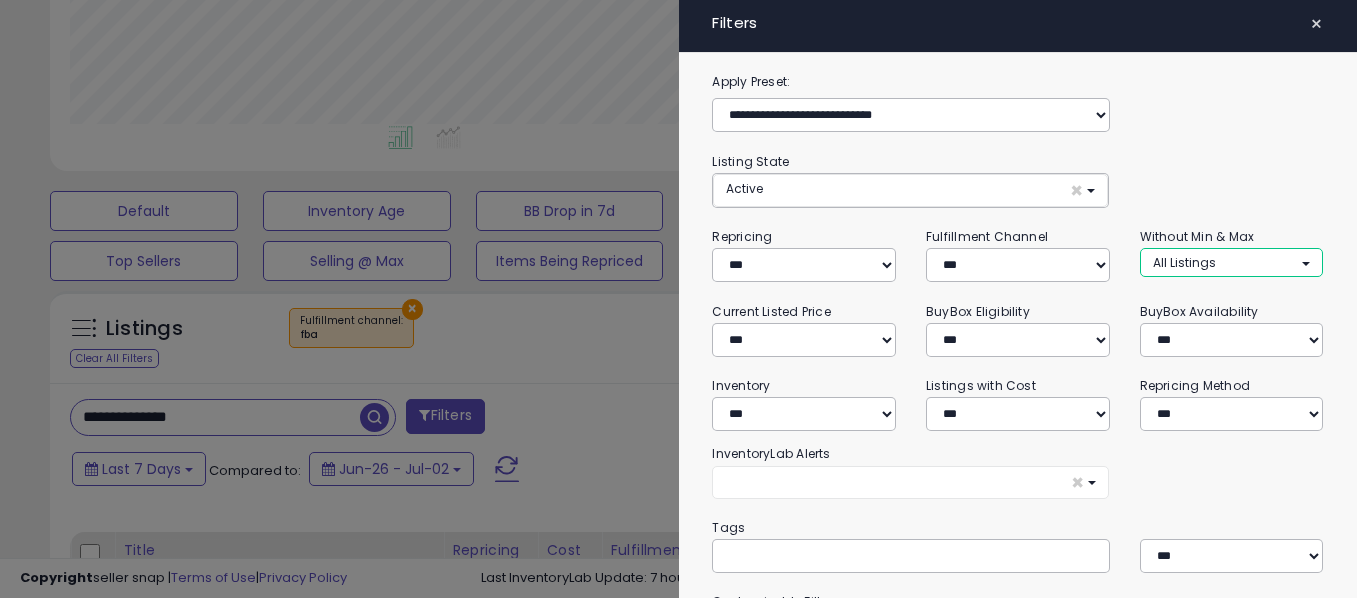click on "All Listings" at bounding box center [1184, 262] 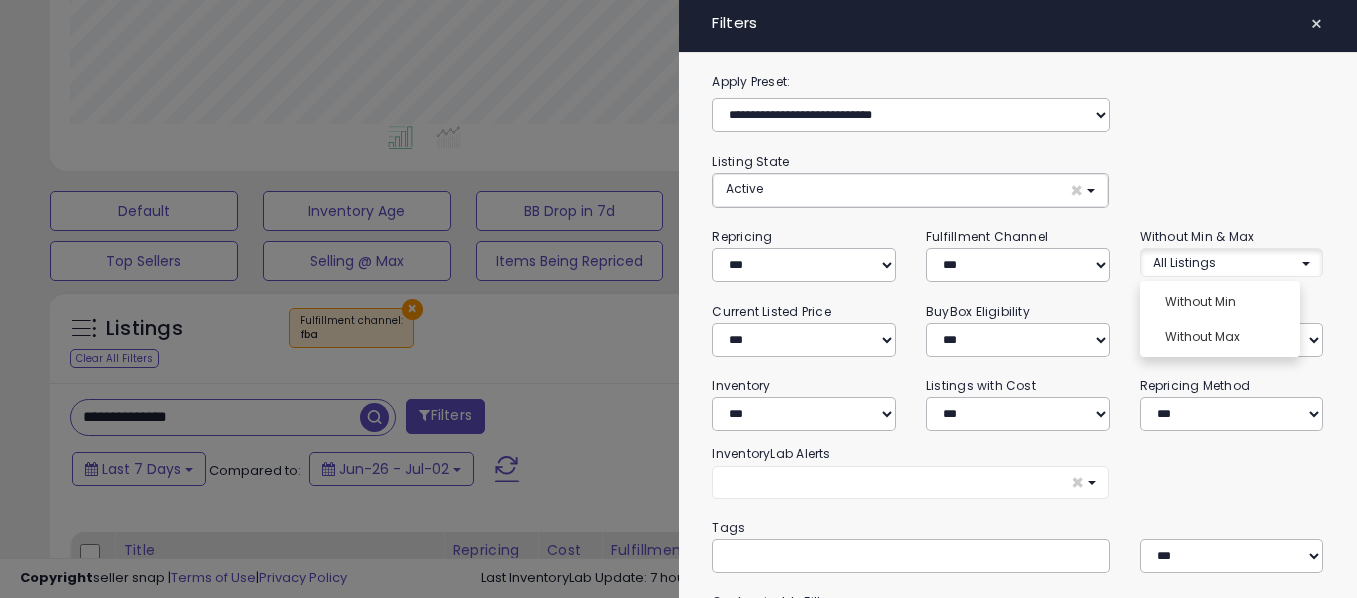 click on "**********" at bounding box center [1018, 487] 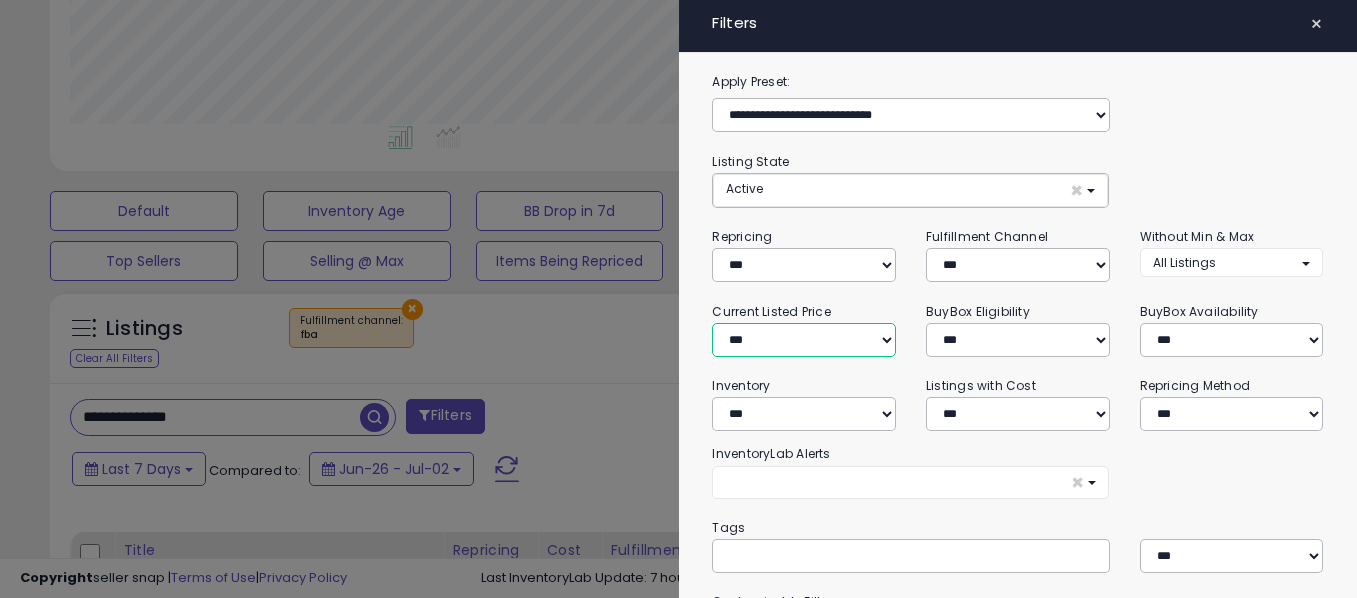 click on "**********" at bounding box center [804, 340] 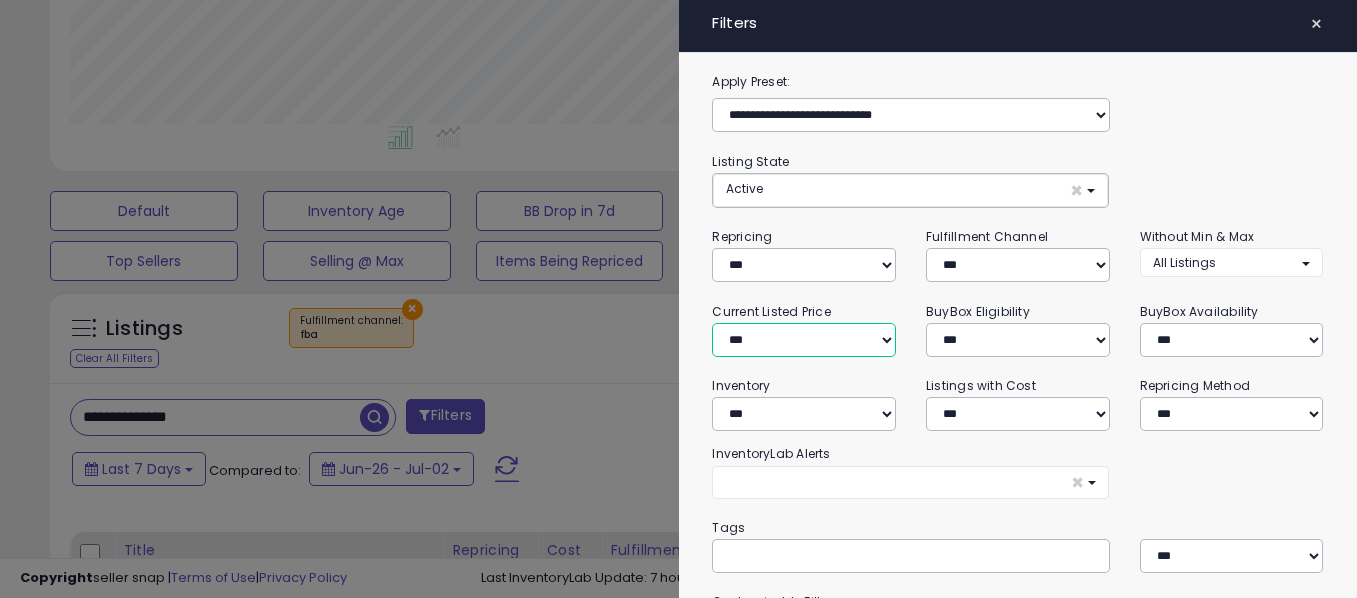 select on "******" 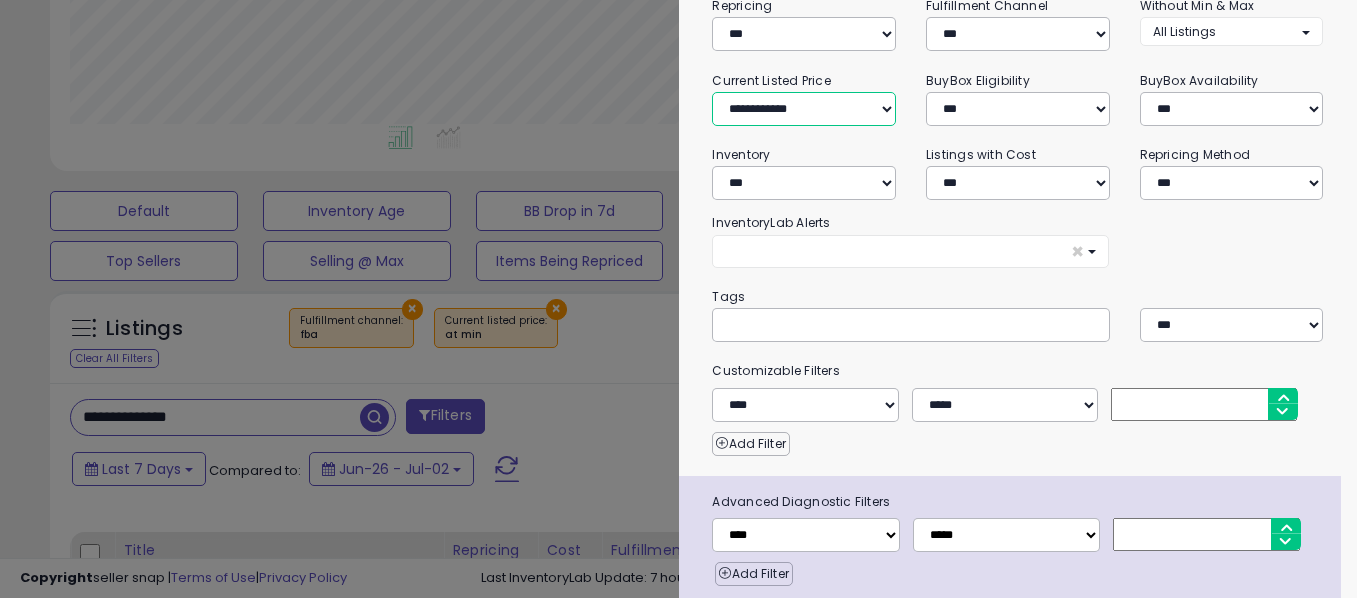 scroll, scrollTop: 304, scrollLeft: 0, axis: vertical 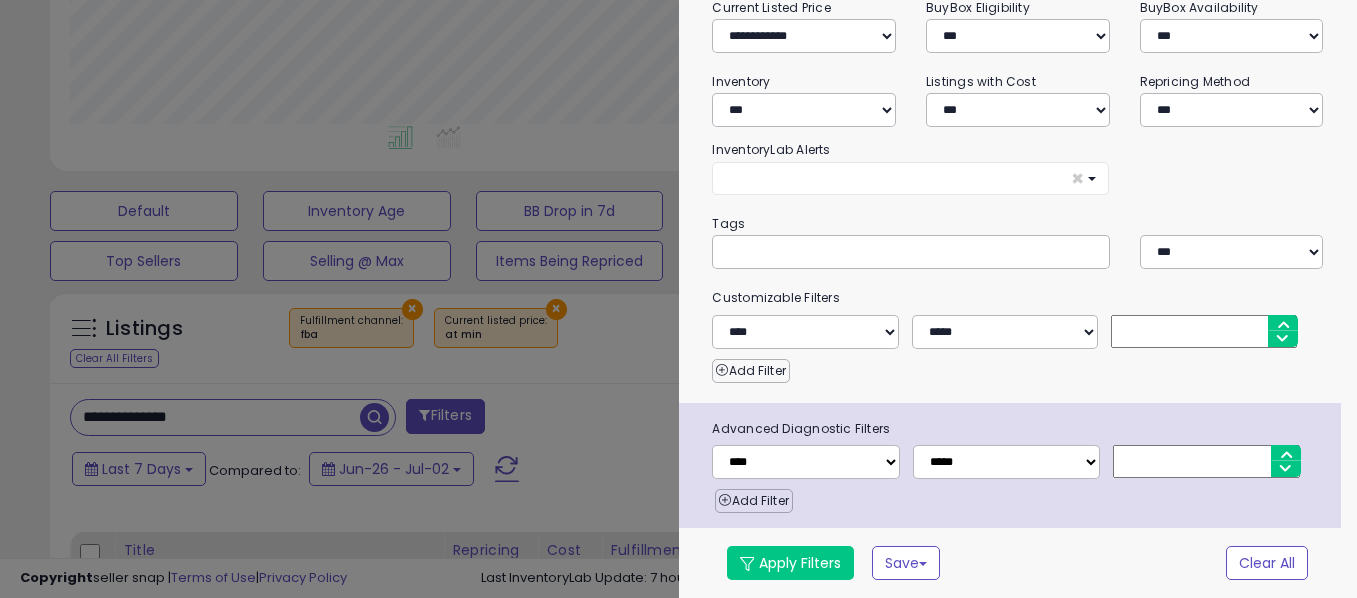 click on "**********" at bounding box center (1018, 183) 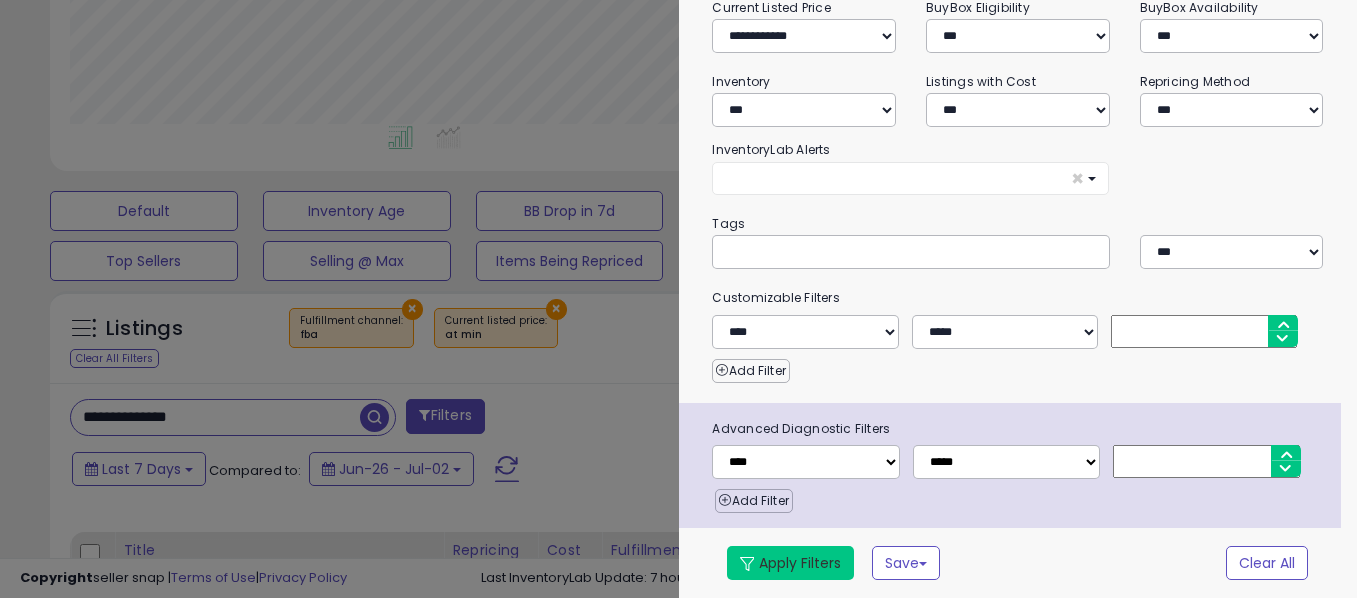 click on "Apply Filters" at bounding box center (790, 563) 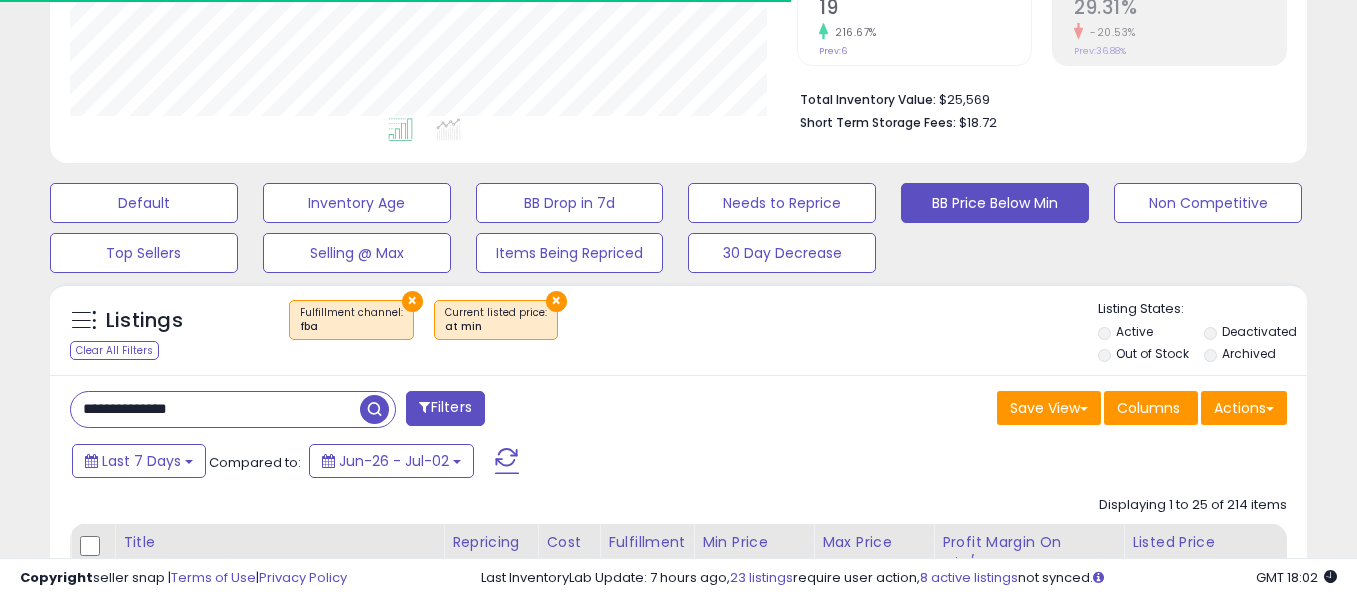 scroll, scrollTop: 475, scrollLeft: 0, axis: vertical 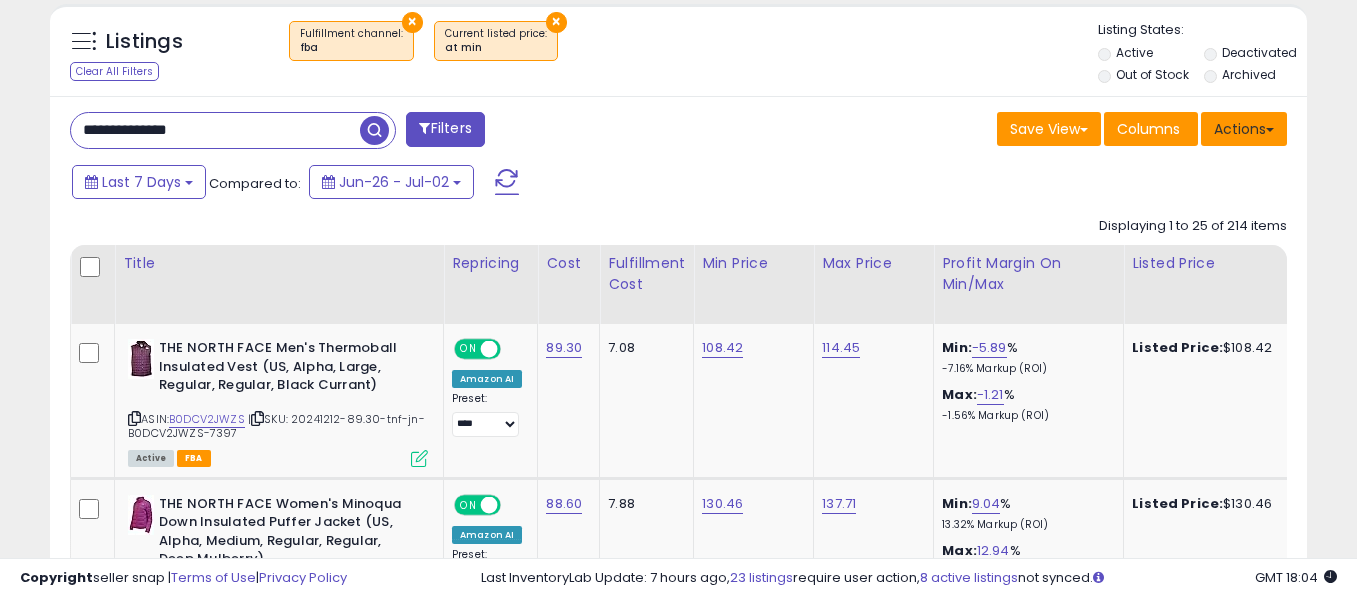 click on "Actions" at bounding box center [1244, 129] 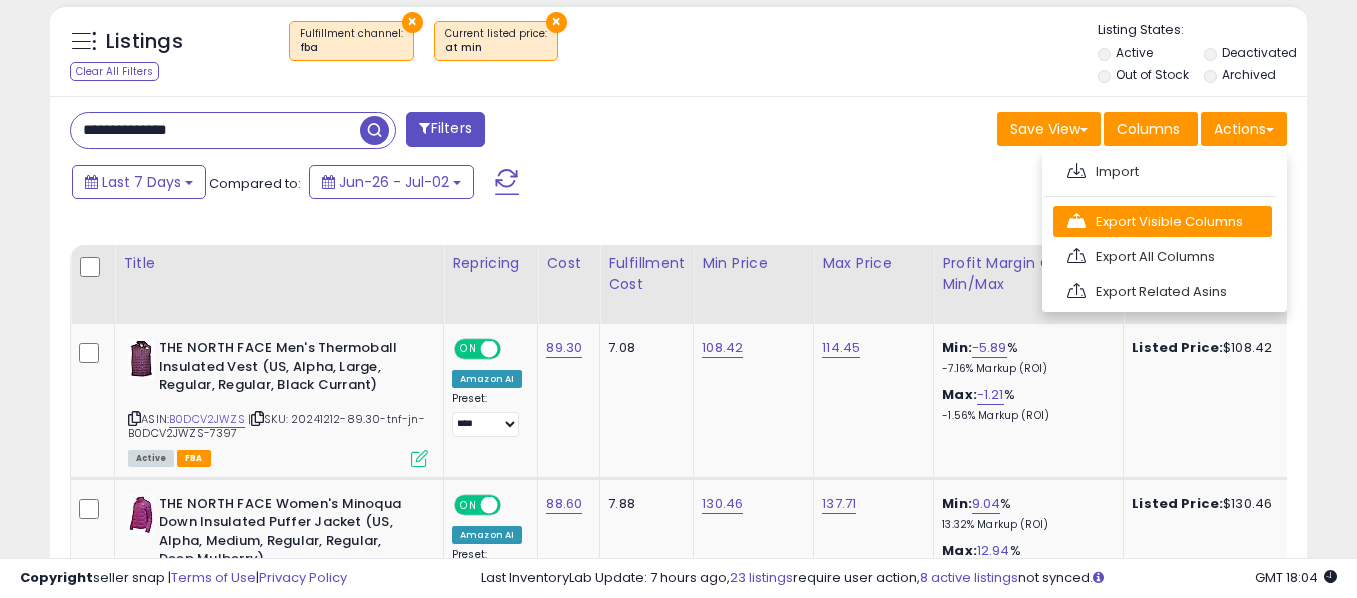 click on "Export Visible Columns" at bounding box center (1162, 221) 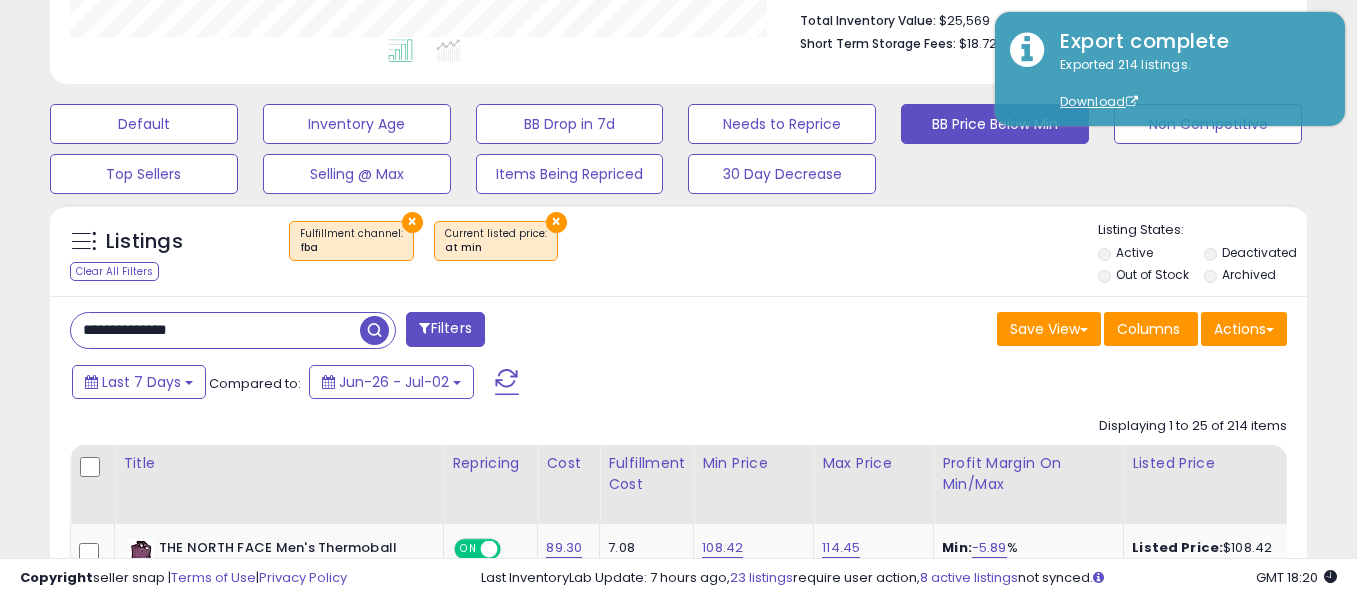 scroll, scrollTop: 422, scrollLeft: 0, axis: vertical 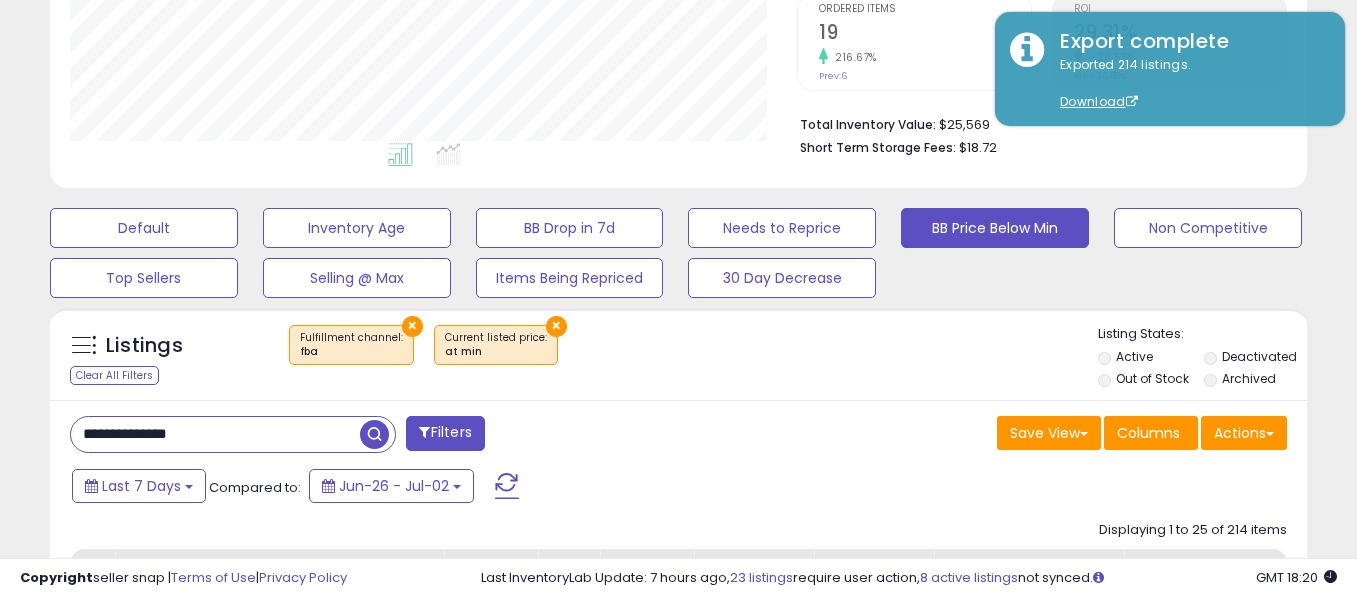 click on "Short Term Storage Fees:   [PRICE]" at bounding box center [1036, 146] 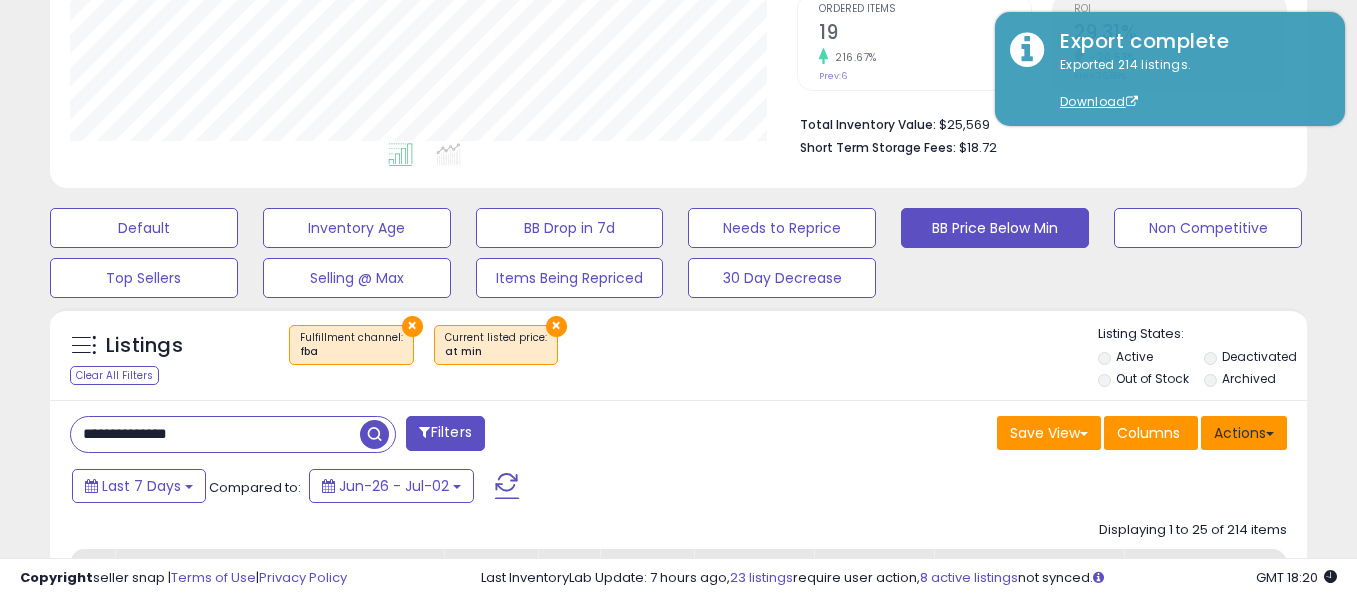 click on "Actions" at bounding box center (1244, 433) 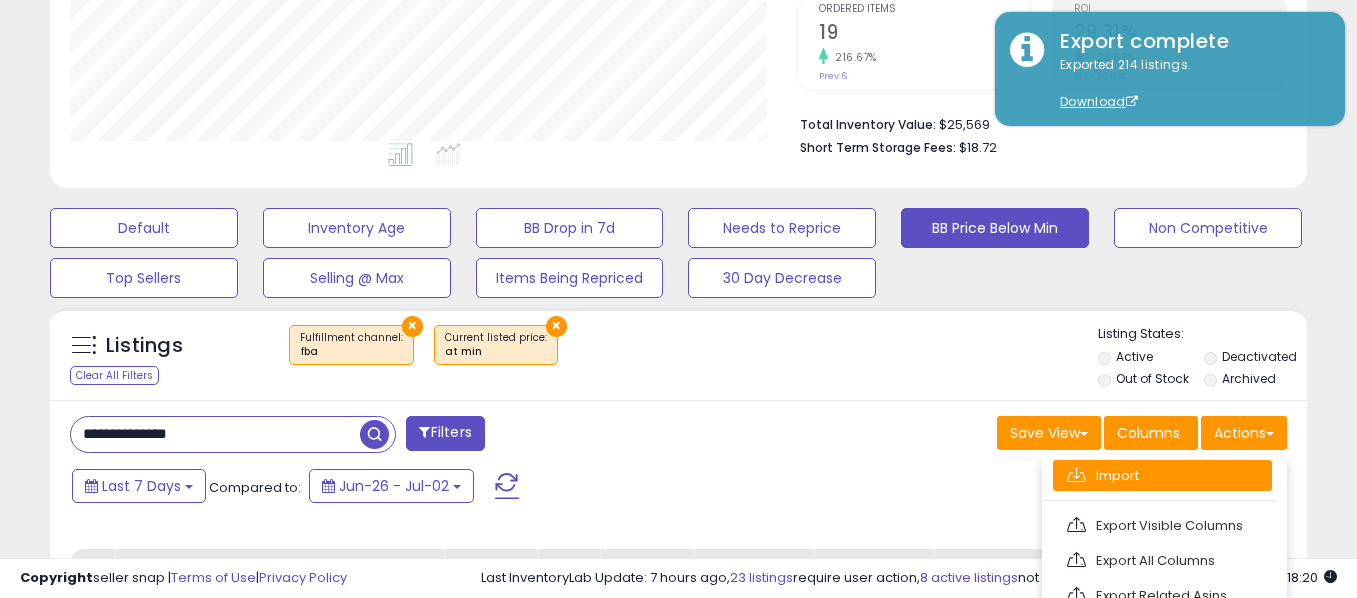 click on "Import" at bounding box center [1162, 475] 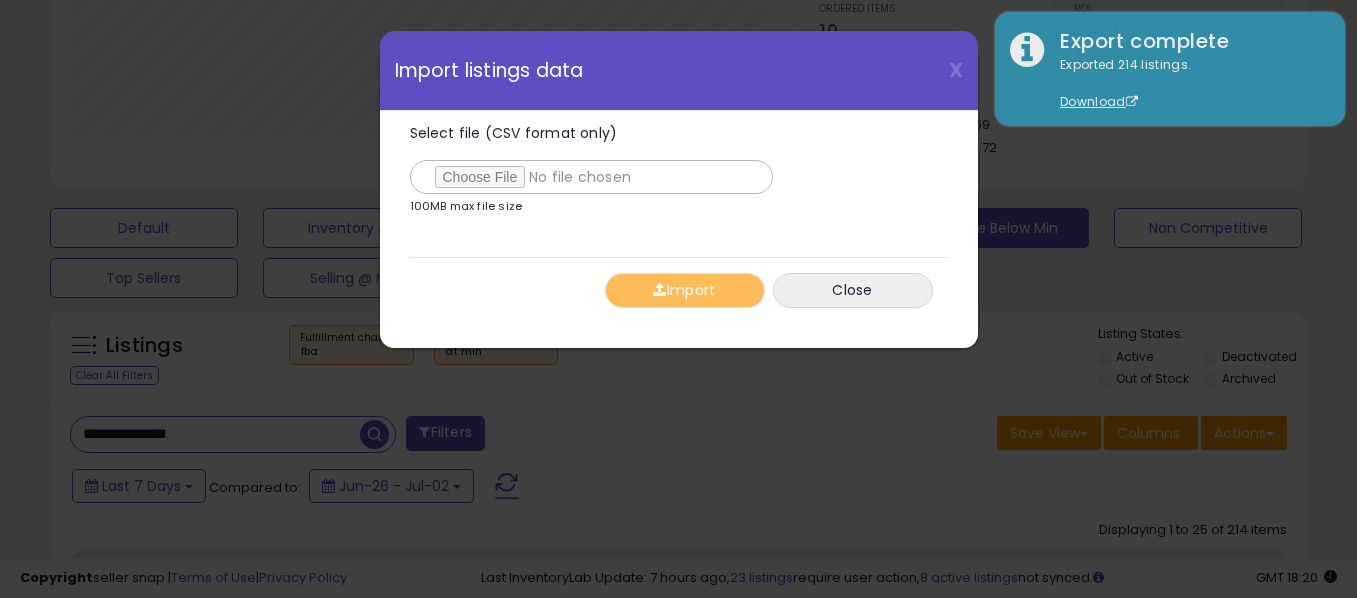 type on "**********" 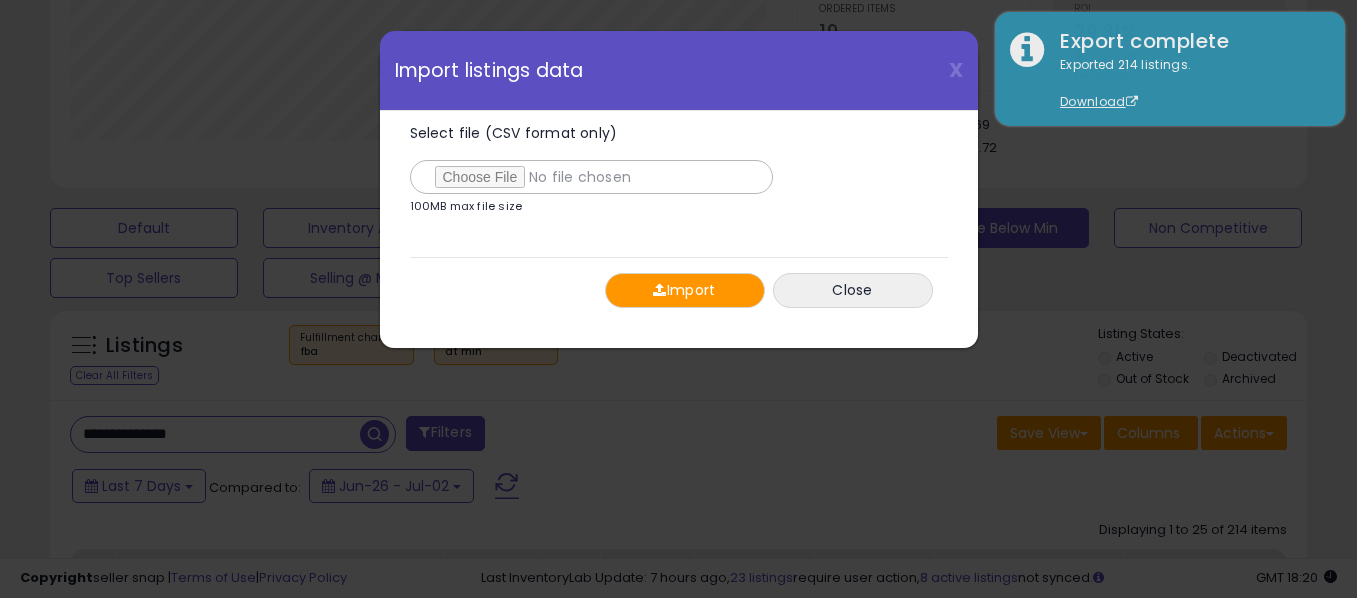 click on "Import" at bounding box center [685, 290] 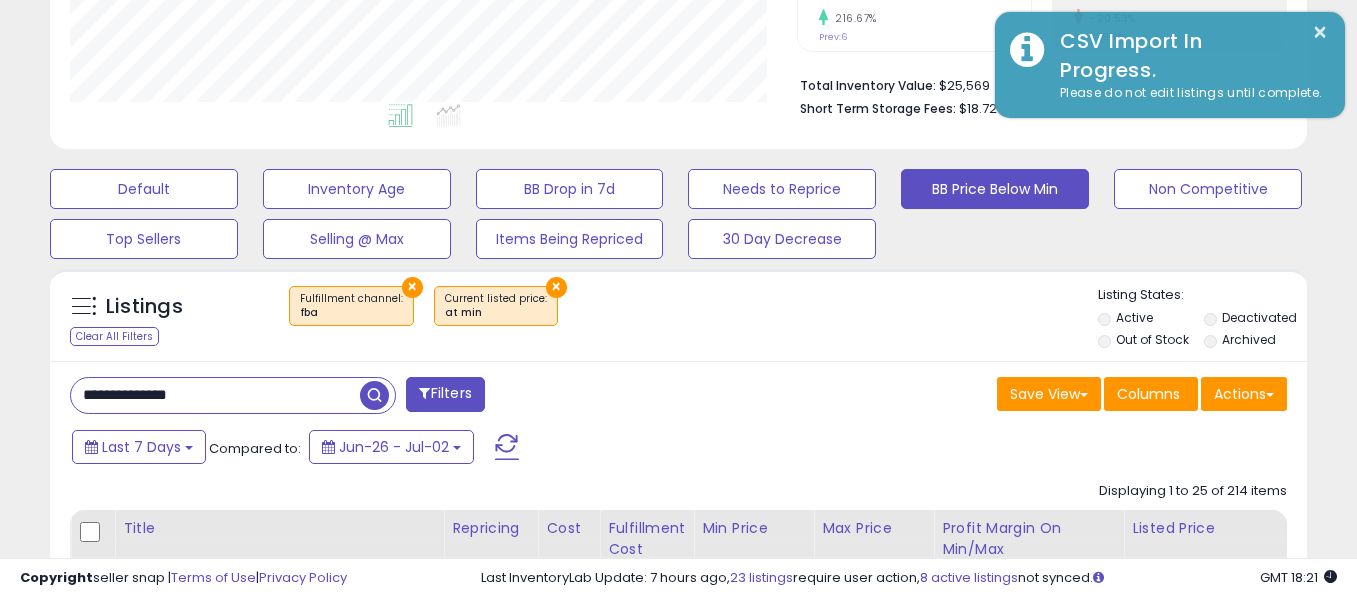 scroll, scrollTop: 455, scrollLeft: 0, axis: vertical 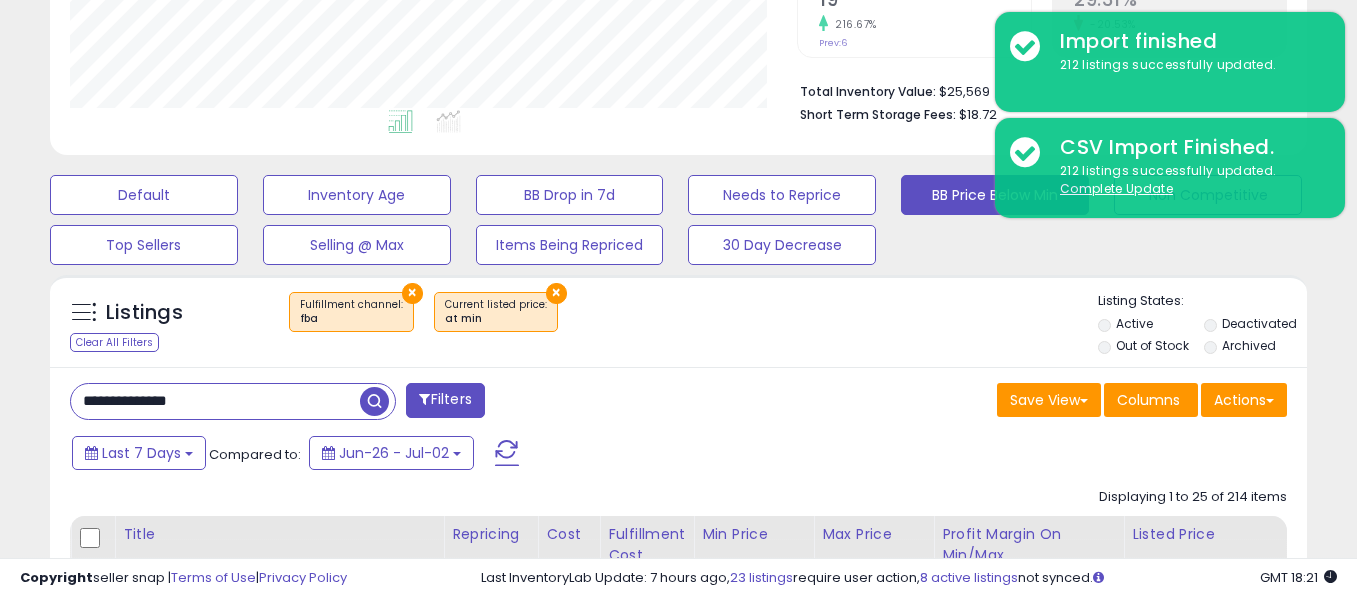 click on "×" at bounding box center [556, 293] 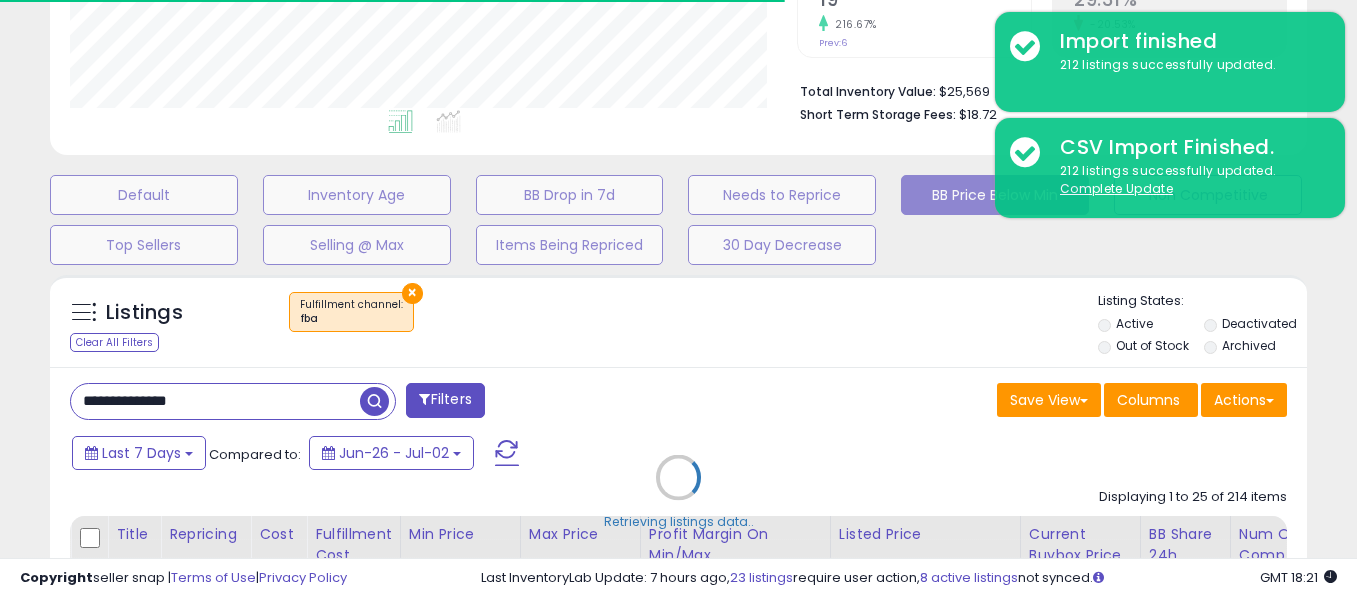 click on "Retrieving listings data.." at bounding box center [678, 492] 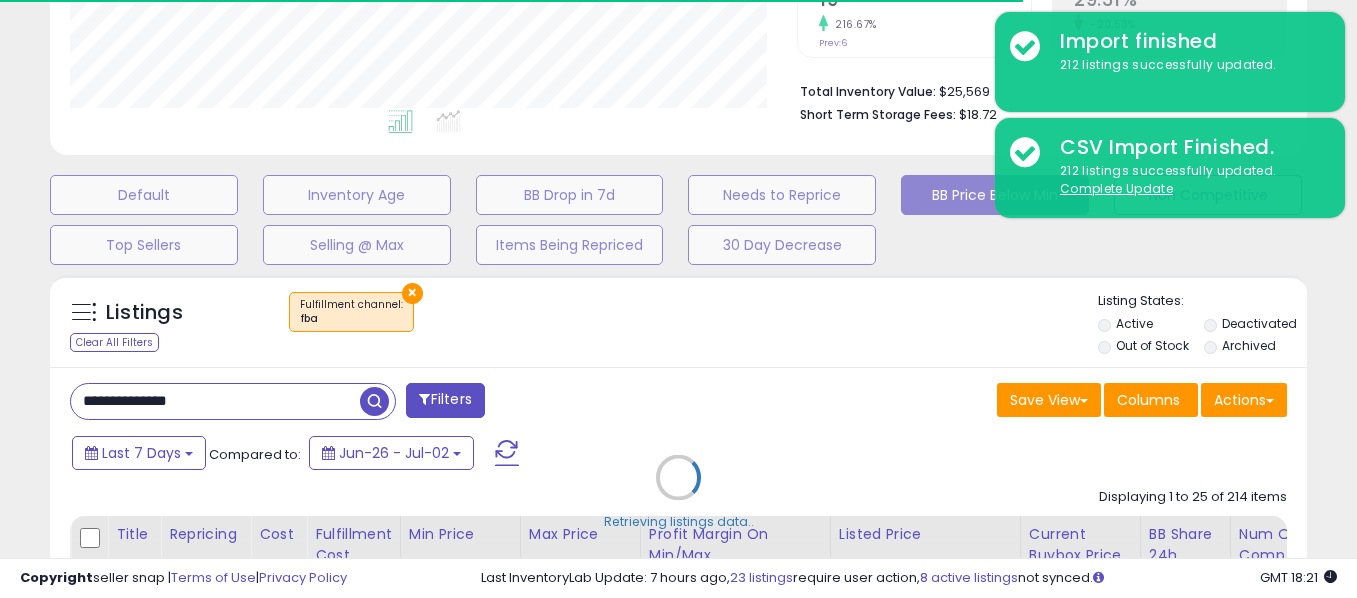 click on "Retrieving listings data.." at bounding box center (678, 492) 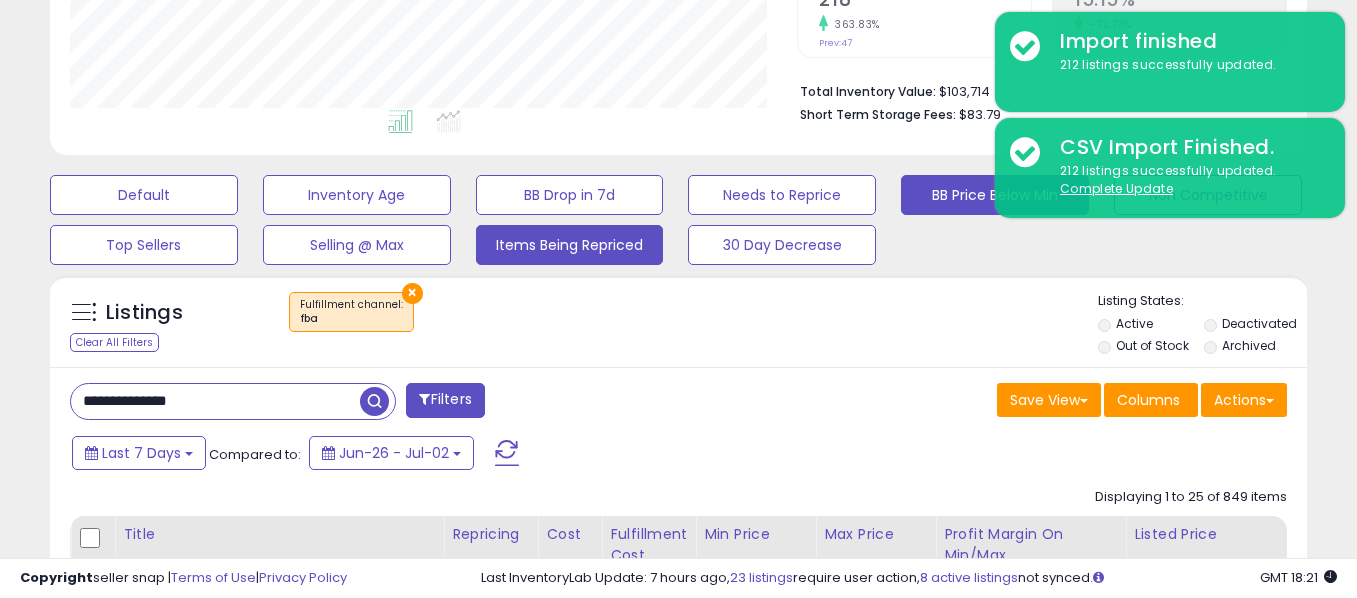 scroll, scrollTop: 999590, scrollLeft: 999272, axis: both 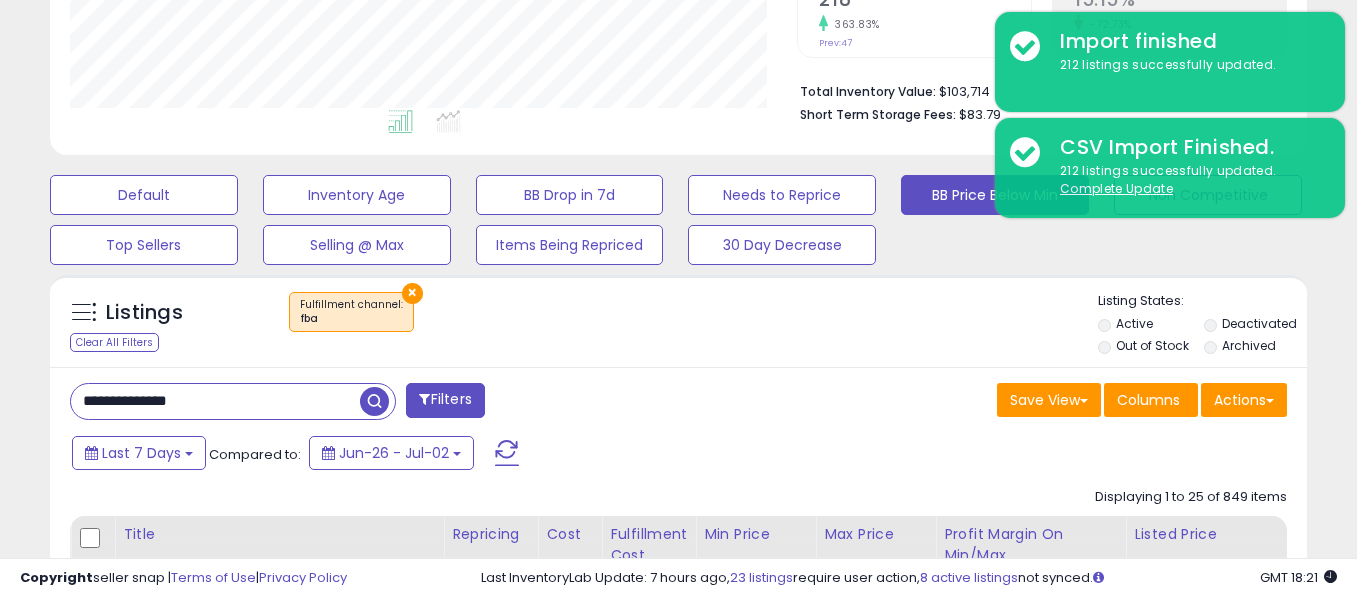 click on "Filters" at bounding box center [445, 400] 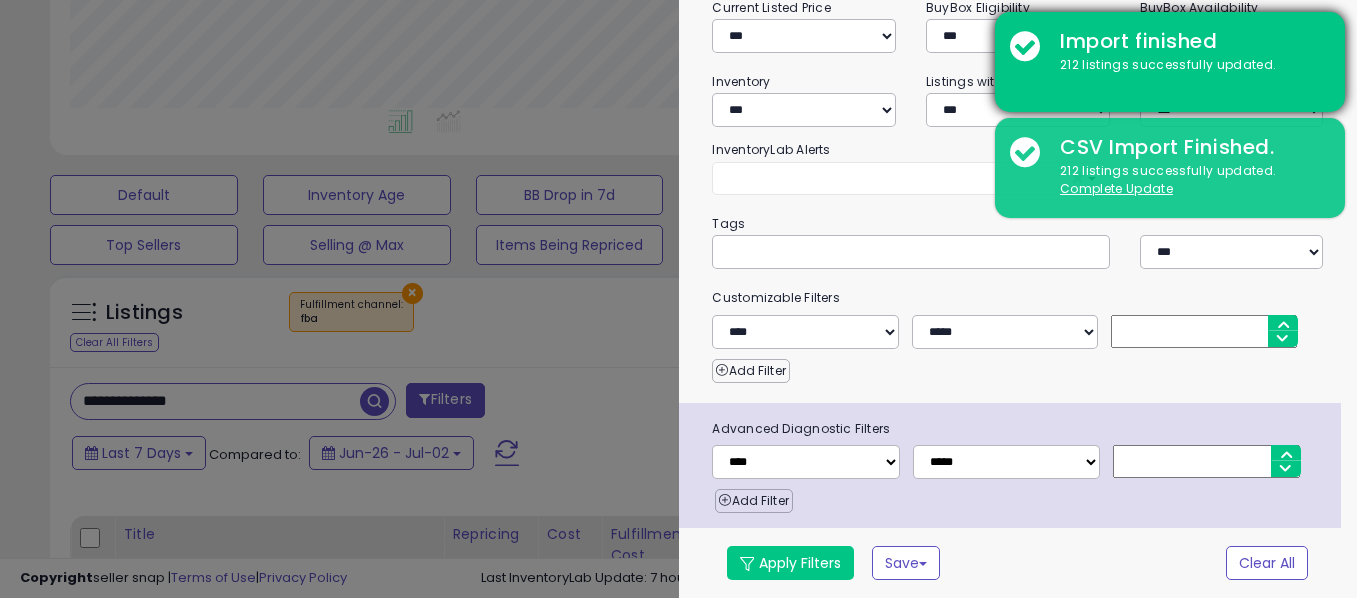 click on "212 listings successfully updated." at bounding box center [1187, 65] 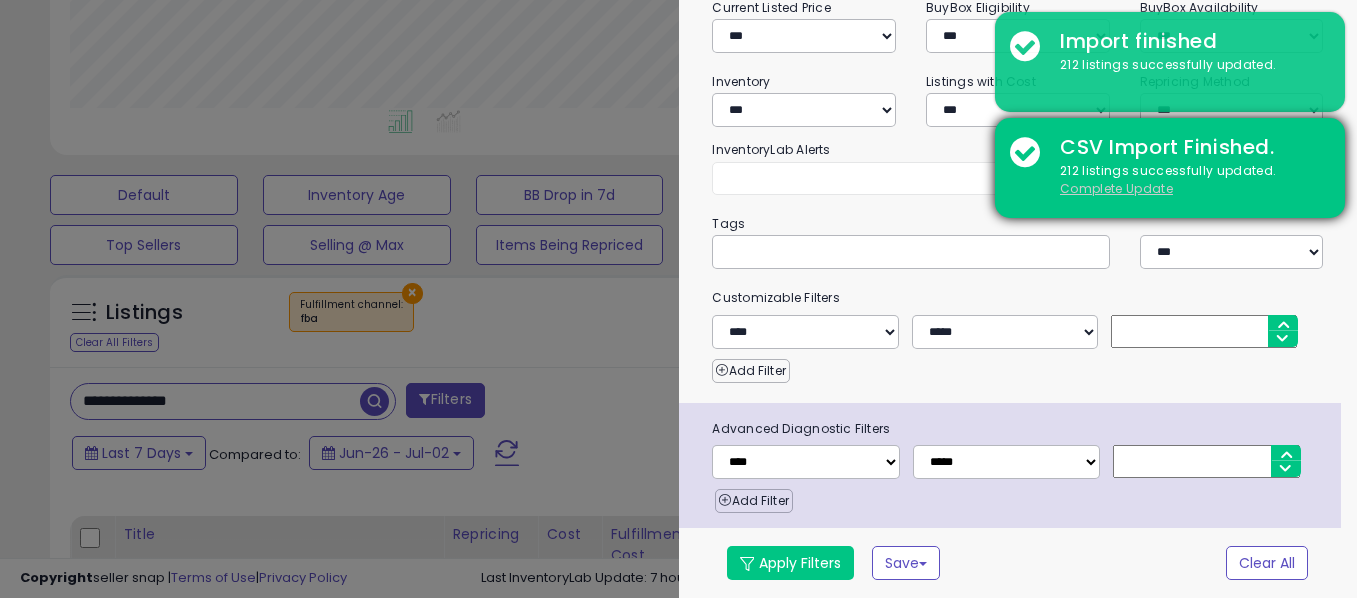 click on "Complete Update" at bounding box center (1116, 188) 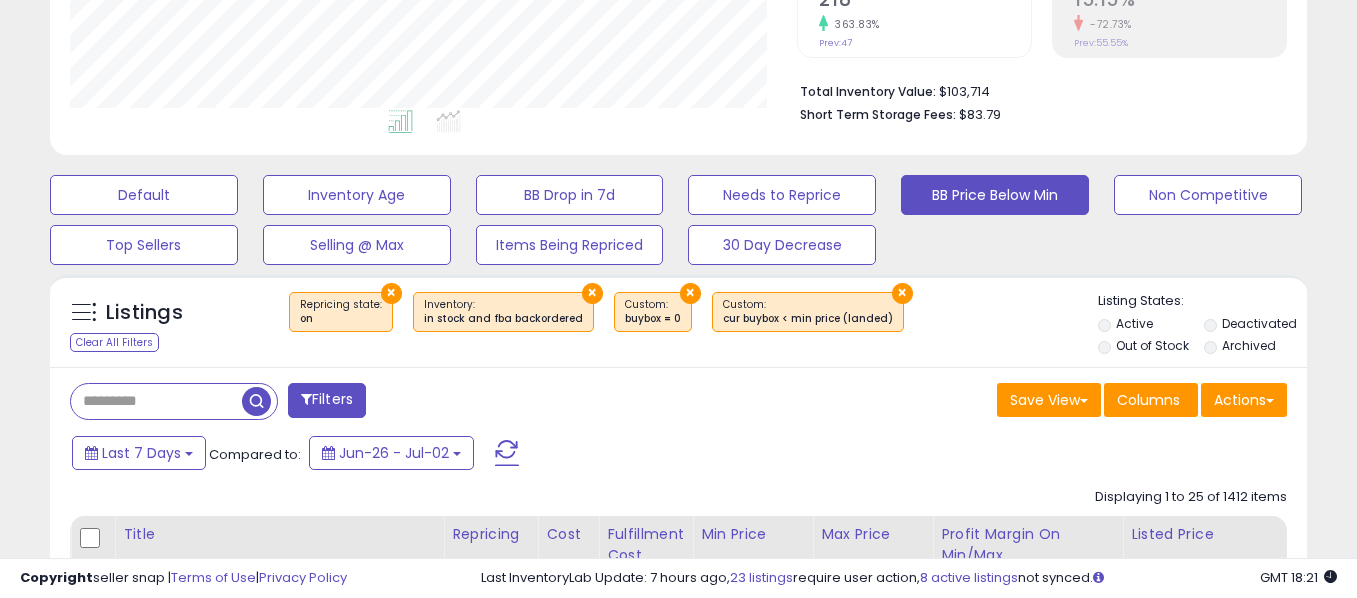 click at bounding box center [256, 401] 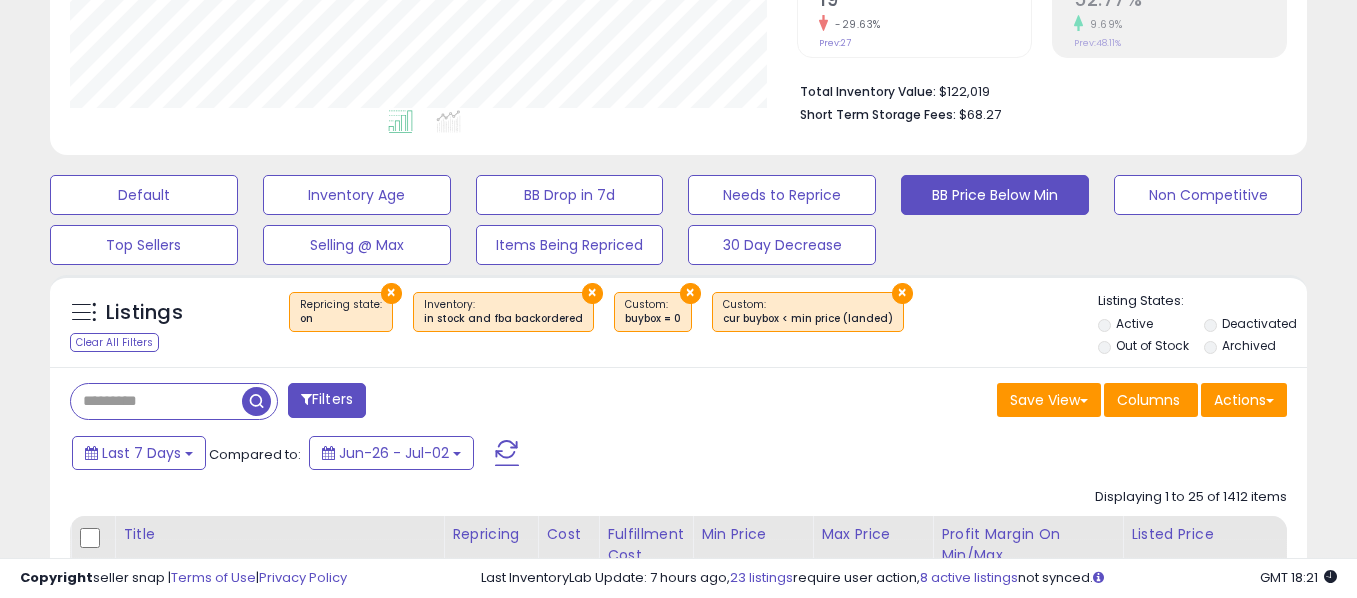 scroll, scrollTop: 999590, scrollLeft: 999272, axis: both 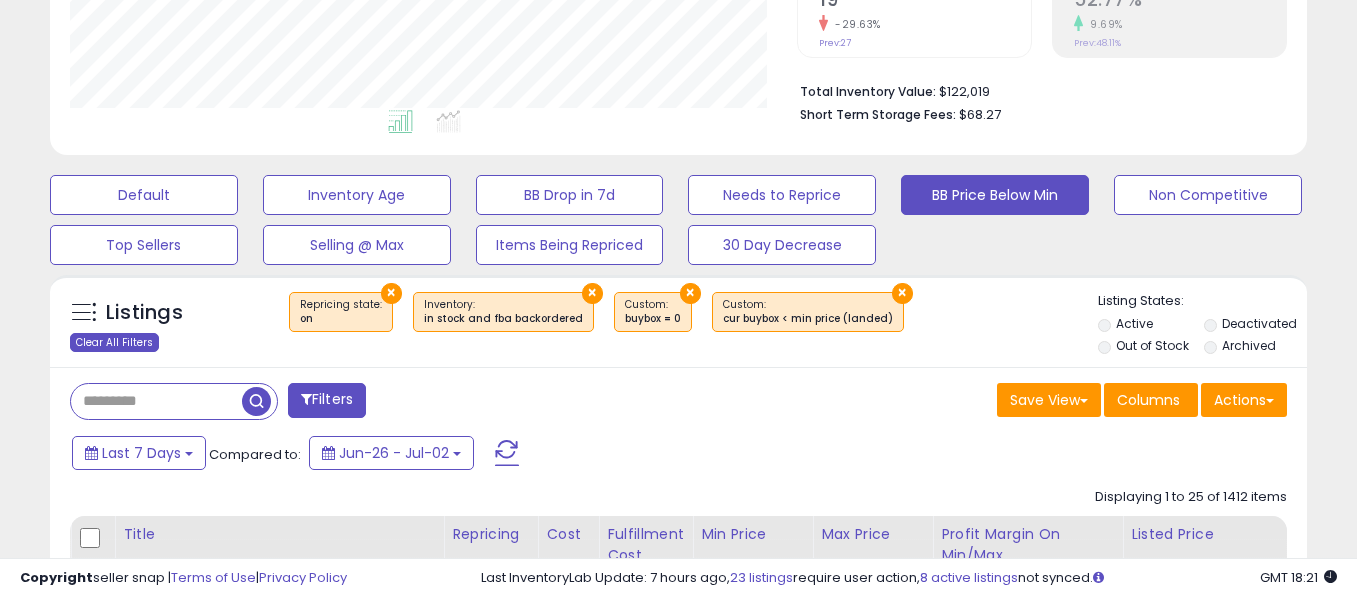 click on "Clear All Filters" at bounding box center (114, 342) 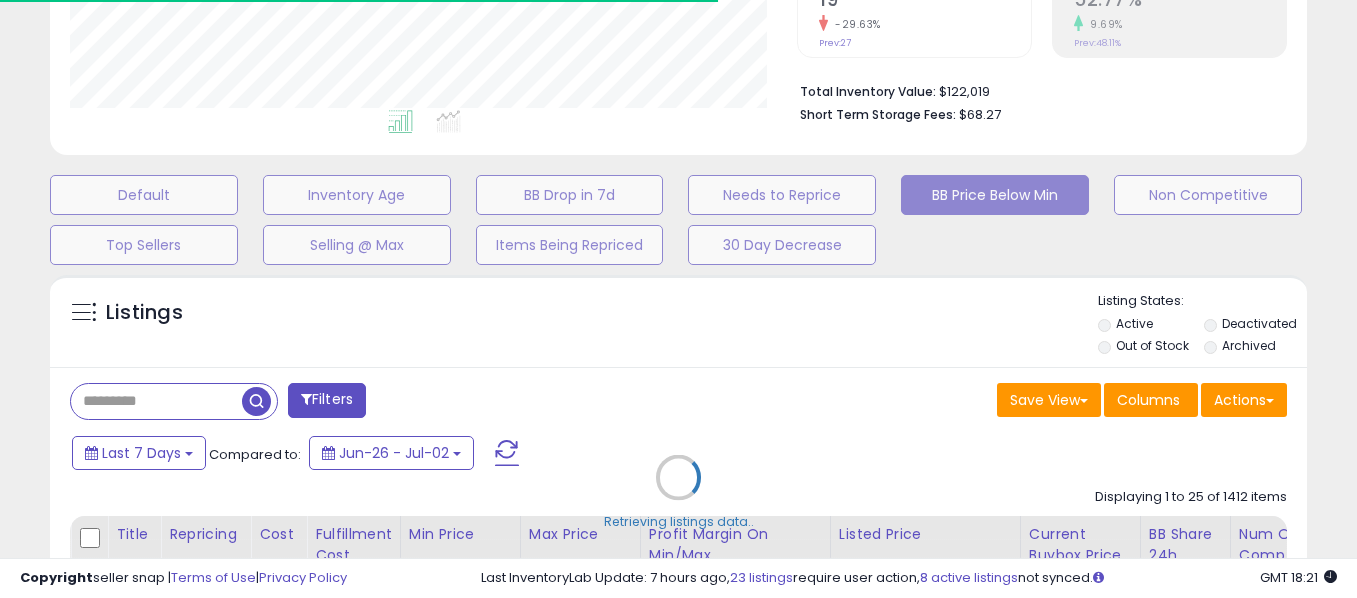 click on "Retrieving listings data.." at bounding box center [678, 492] 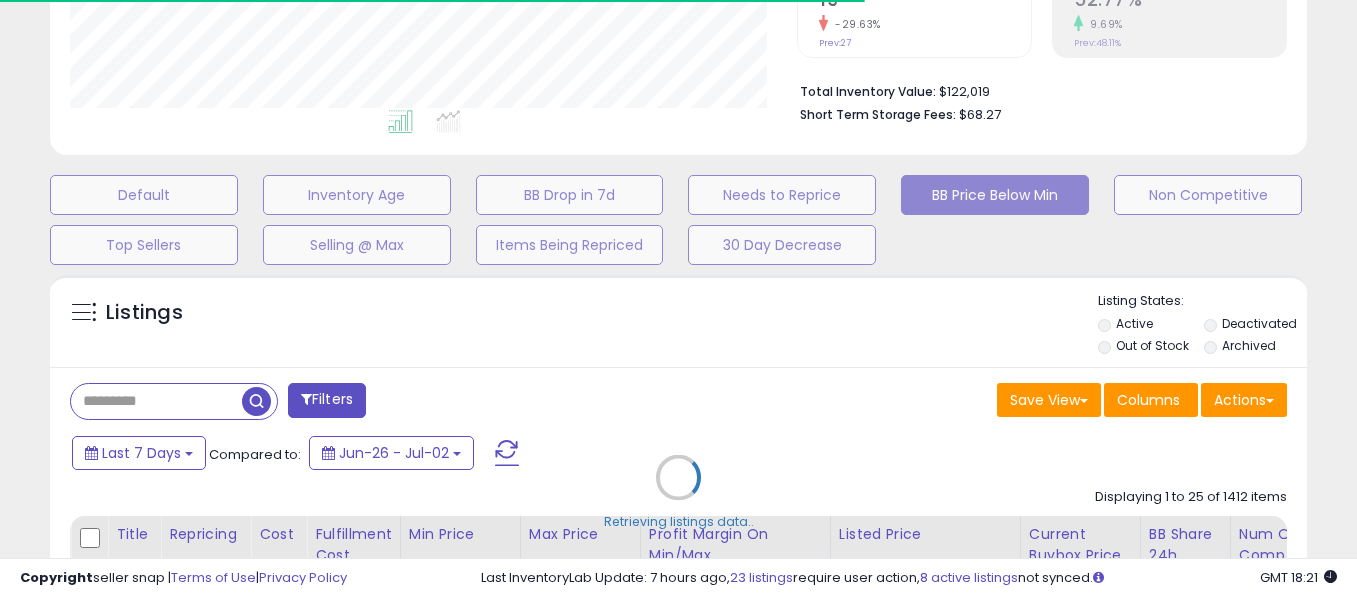 click on "Retrieving listings data.." at bounding box center (678, 492) 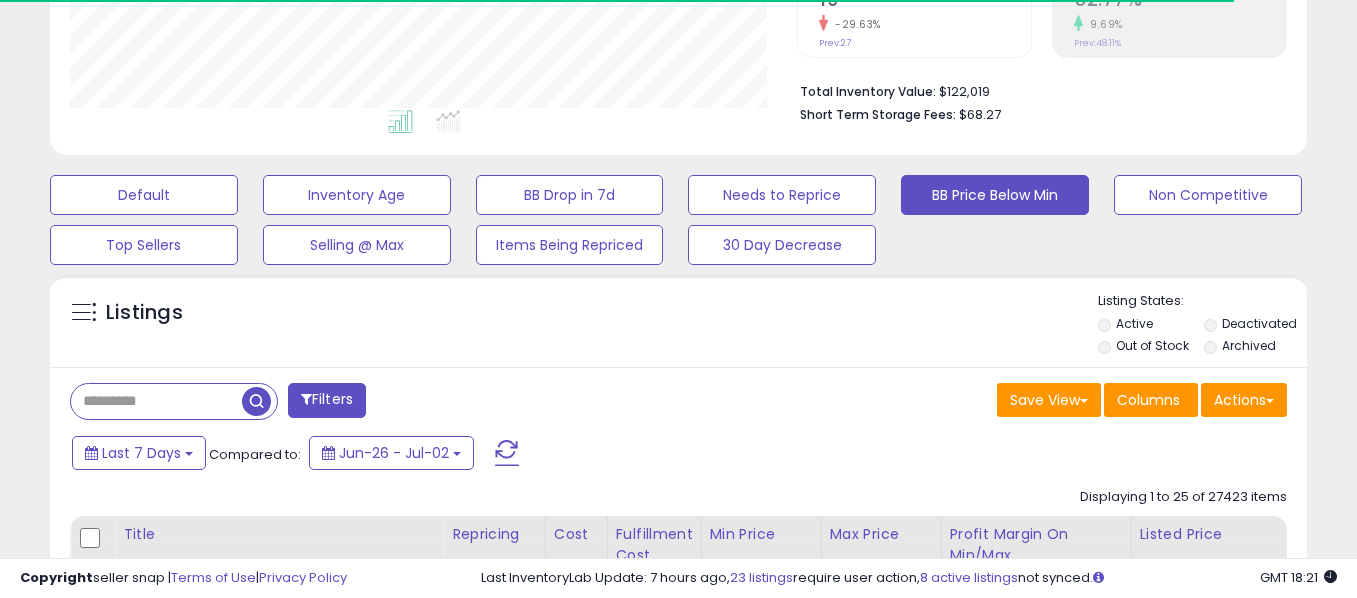 click at bounding box center [156, 401] 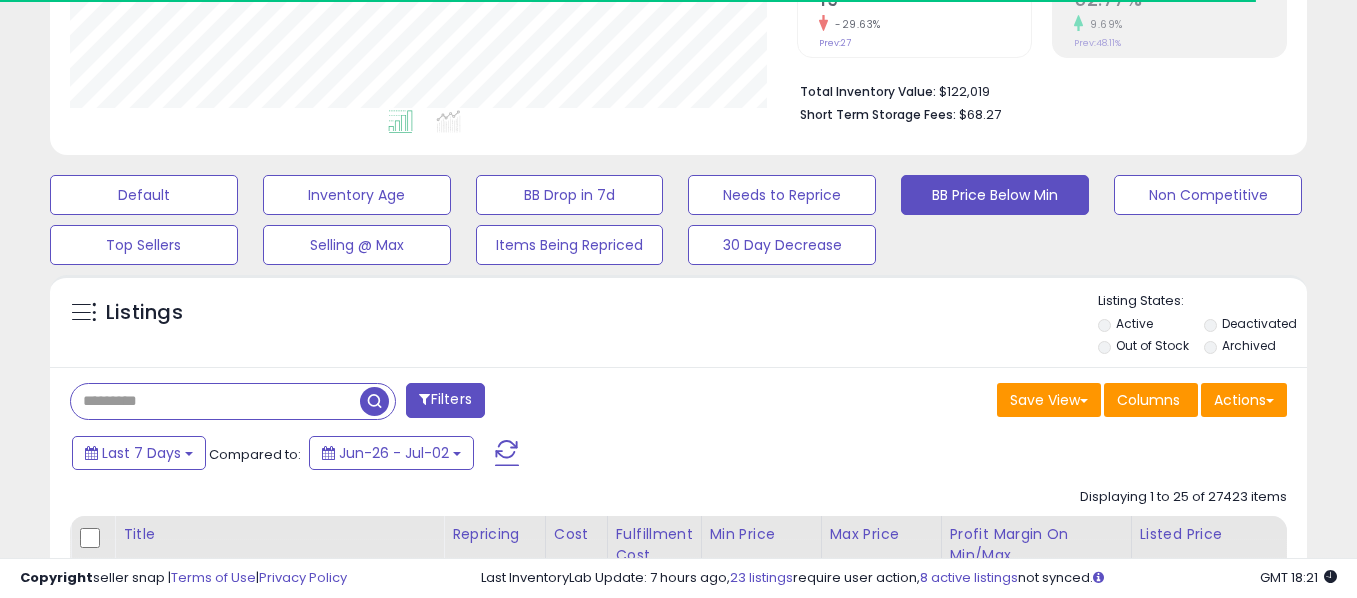 paste on "**********" 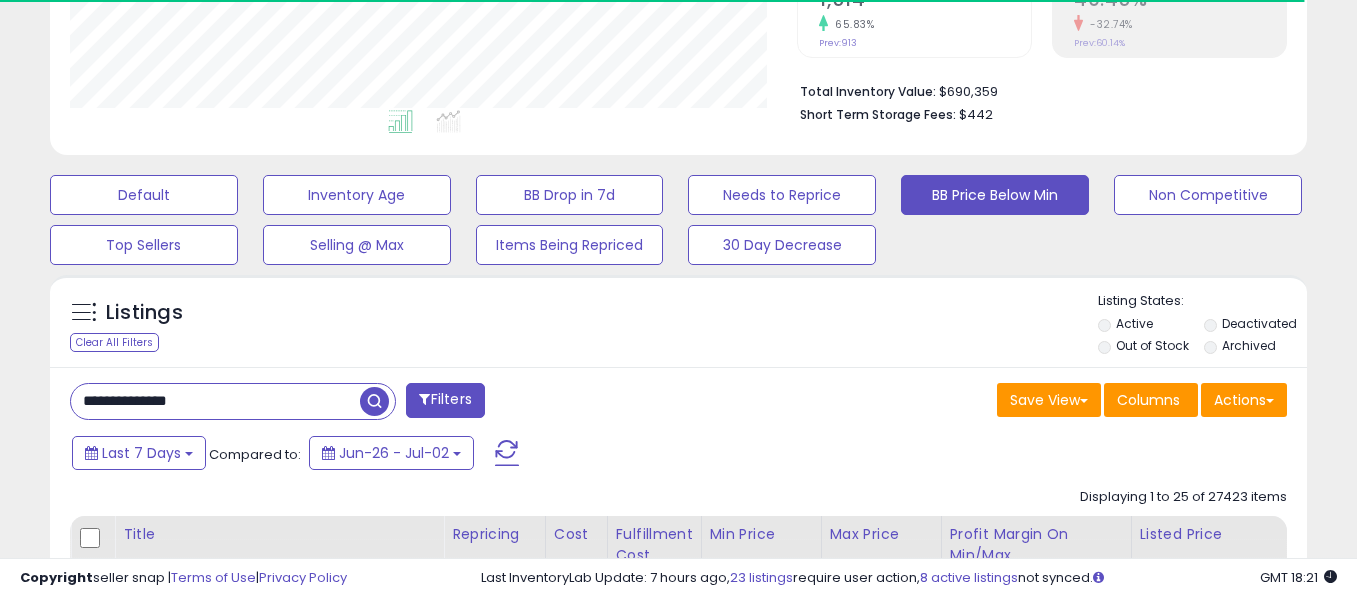 type on "**********" 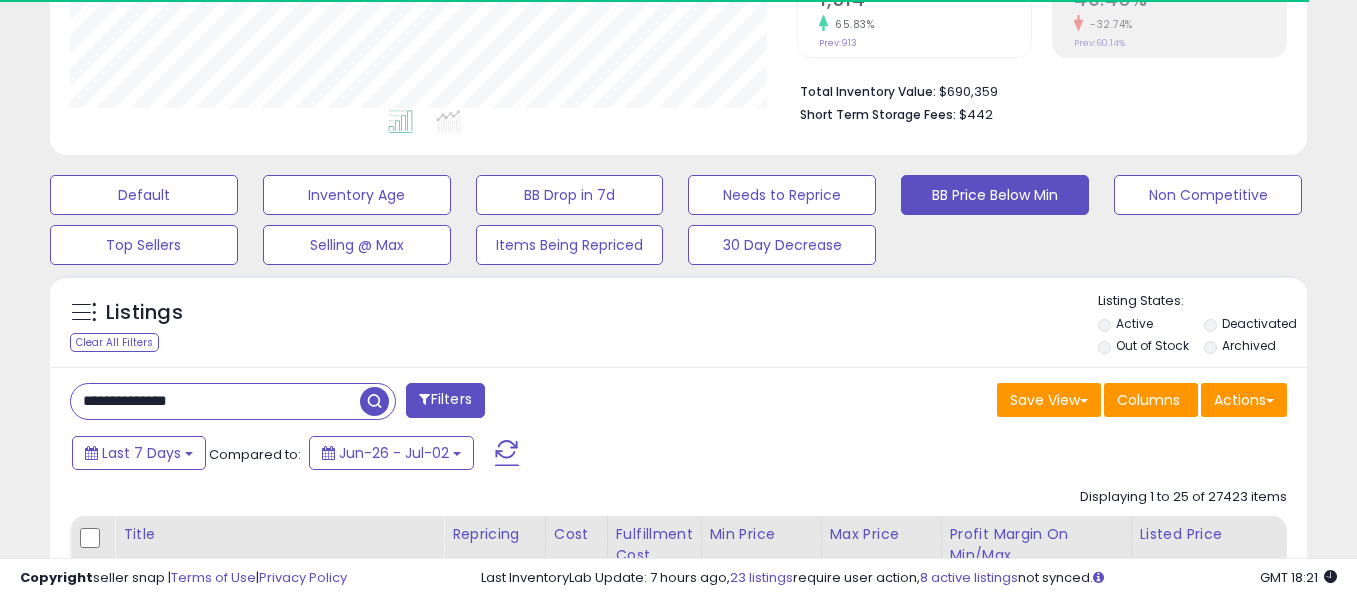 click at bounding box center [374, 401] 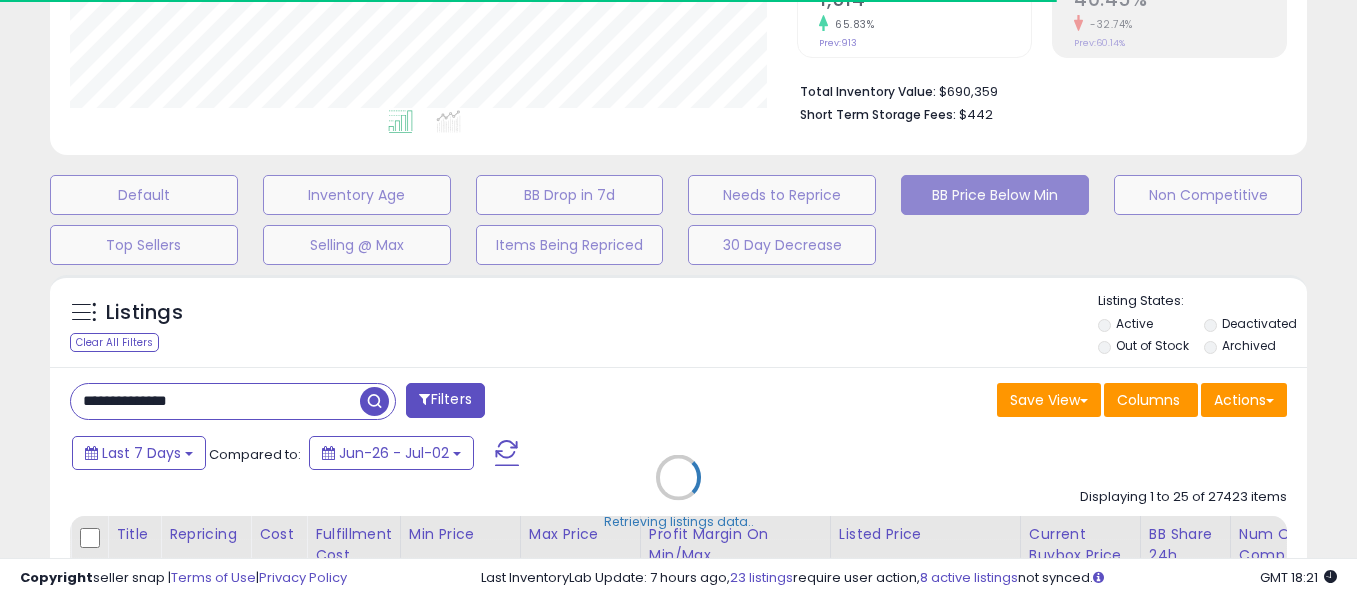 scroll, scrollTop: 999590, scrollLeft: 999272, axis: both 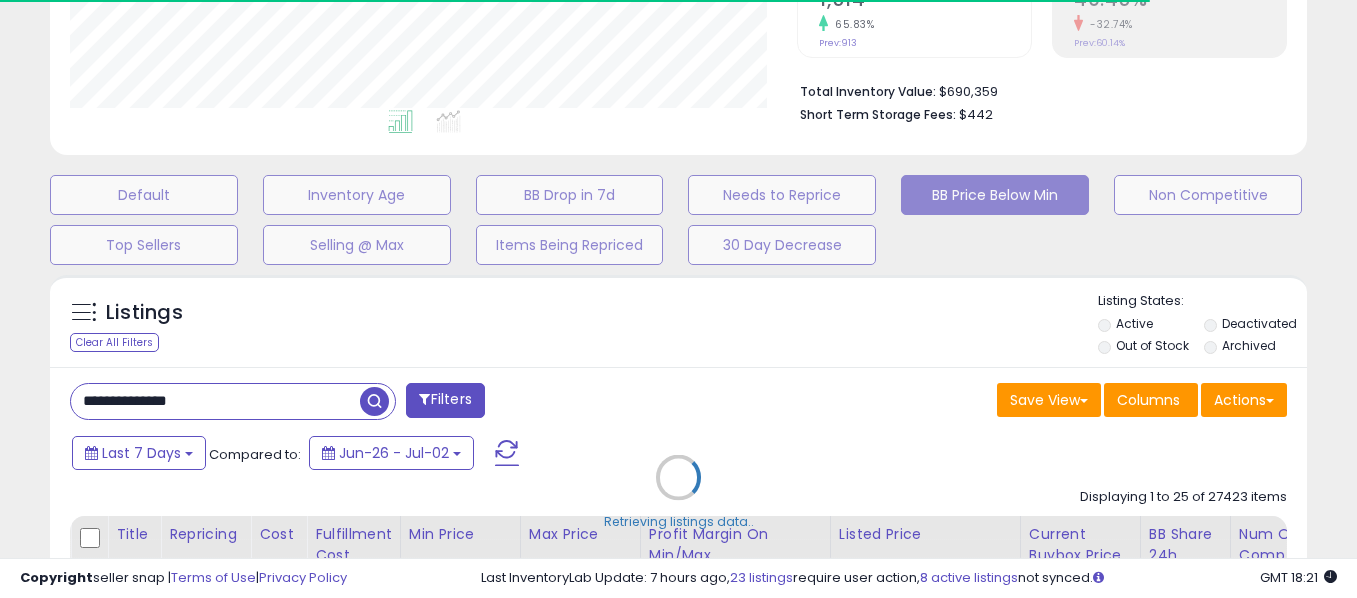 click on "Retrieving listings data.." at bounding box center [678, 492] 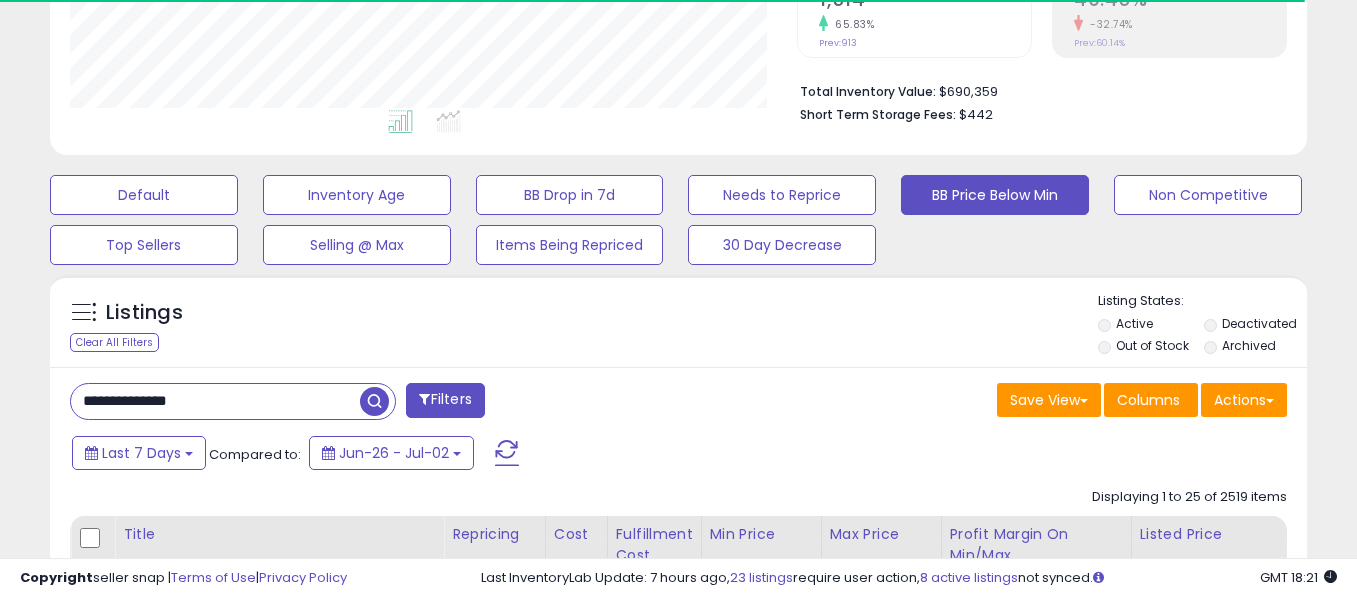 click on "**********" at bounding box center (678, 2541) 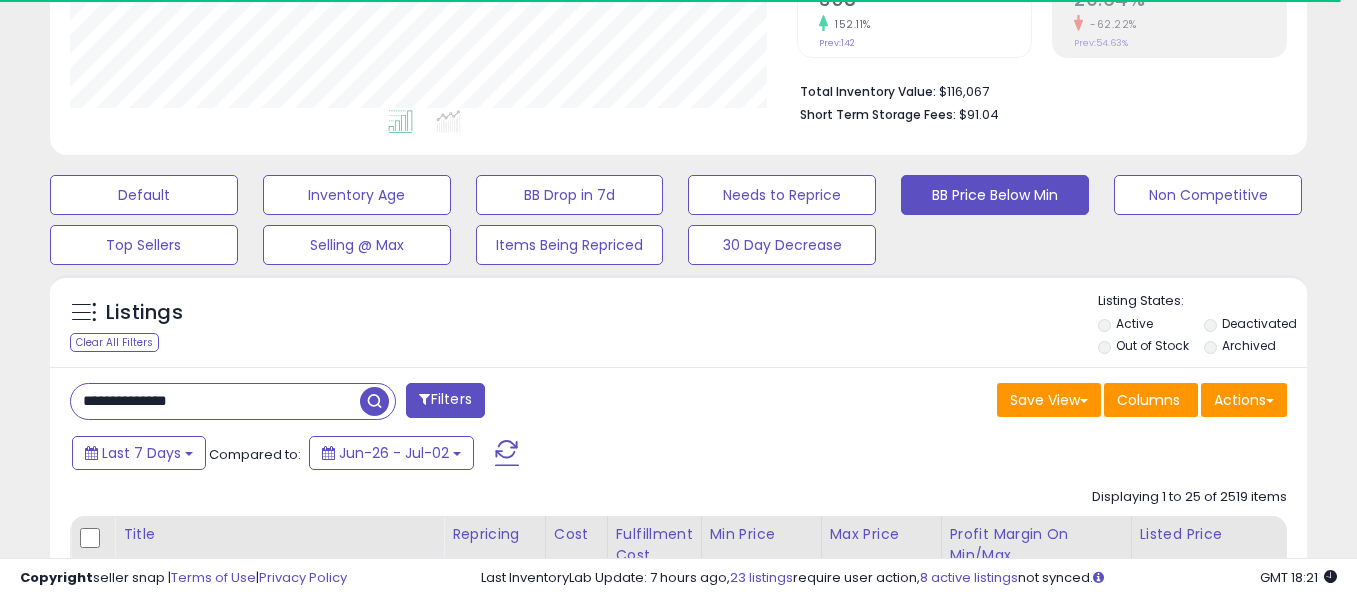 click on "Out of Stock" at bounding box center [1152, 345] 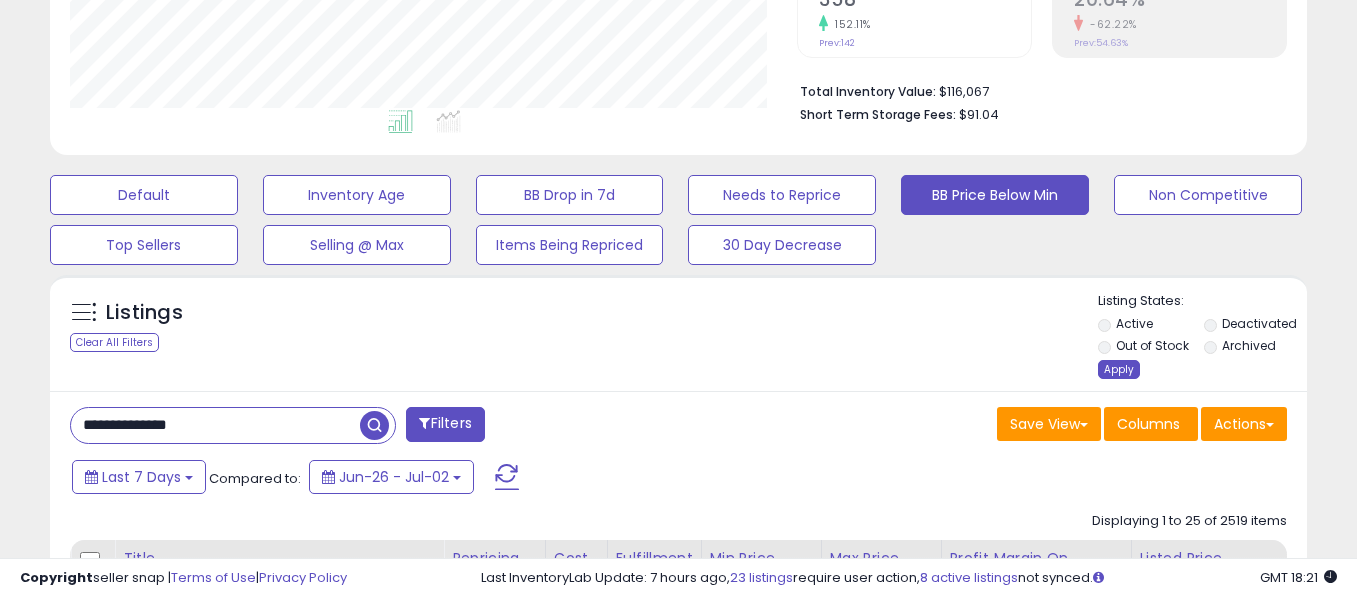 scroll, scrollTop: 999590, scrollLeft: 999272, axis: both 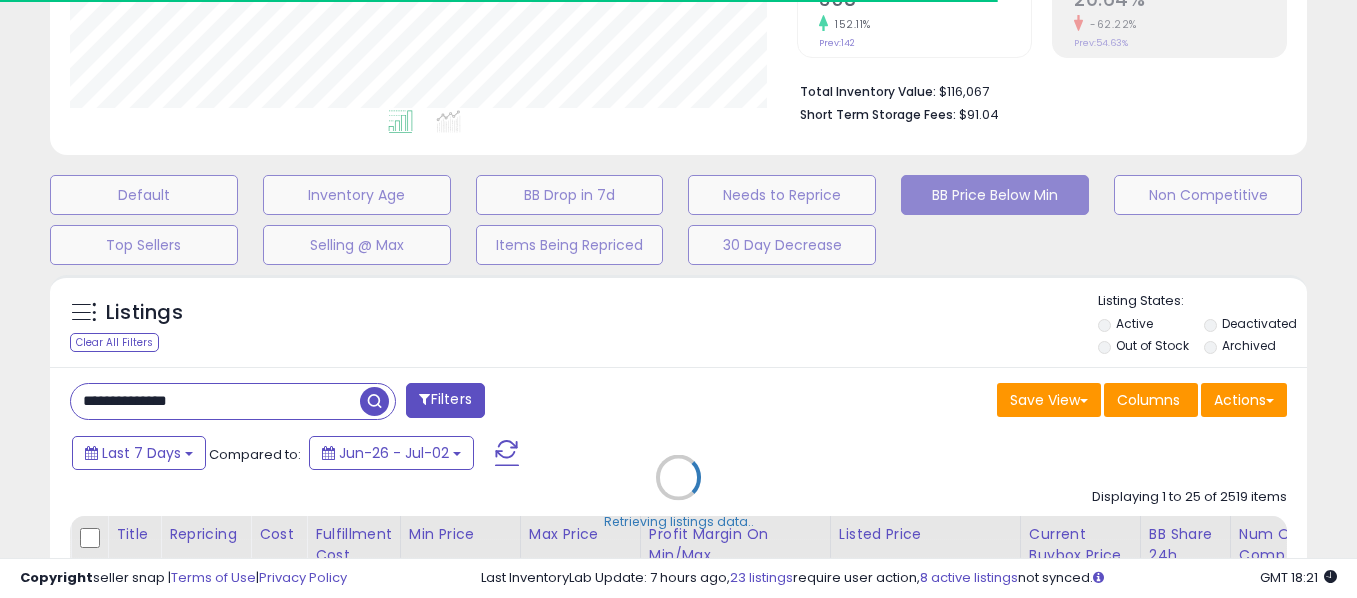 select on "*" 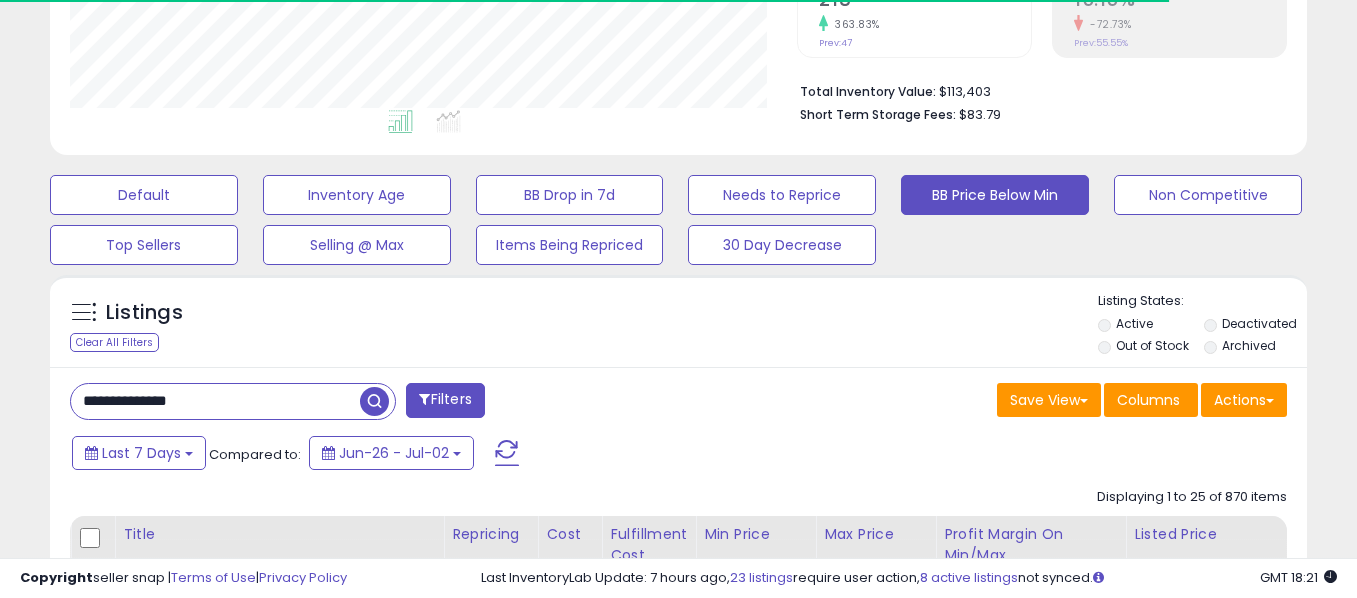 click on "Filters" at bounding box center (445, 400) 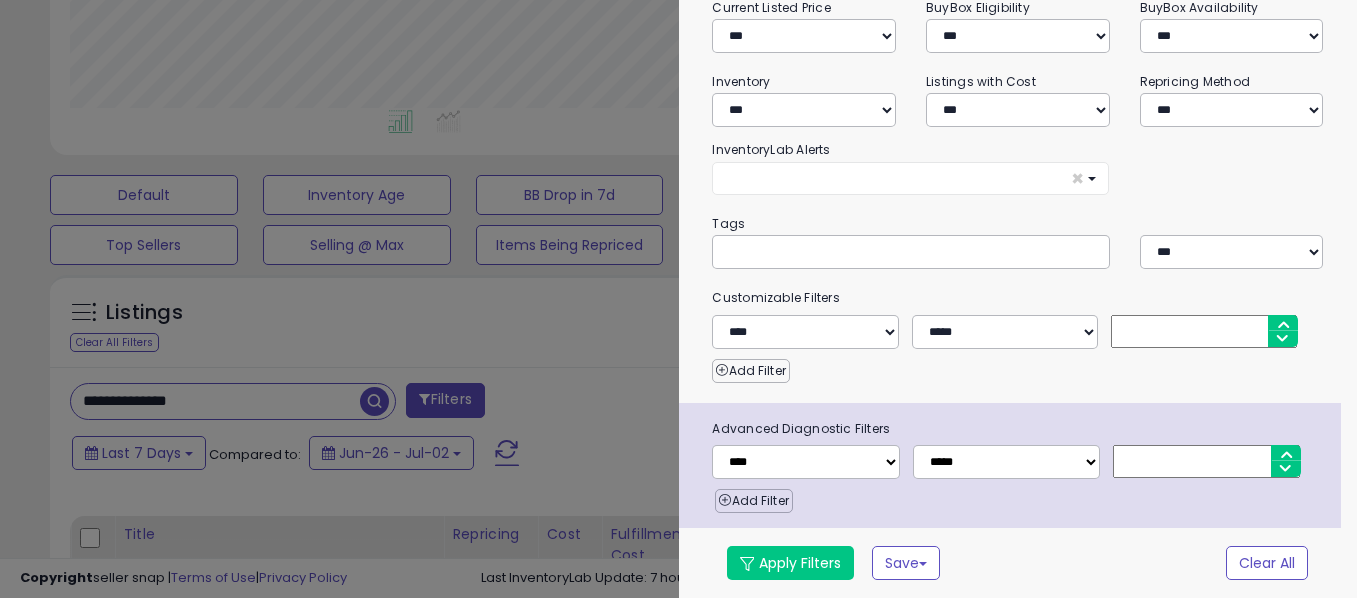 scroll, scrollTop: 999590, scrollLeft: 999272, axis: both 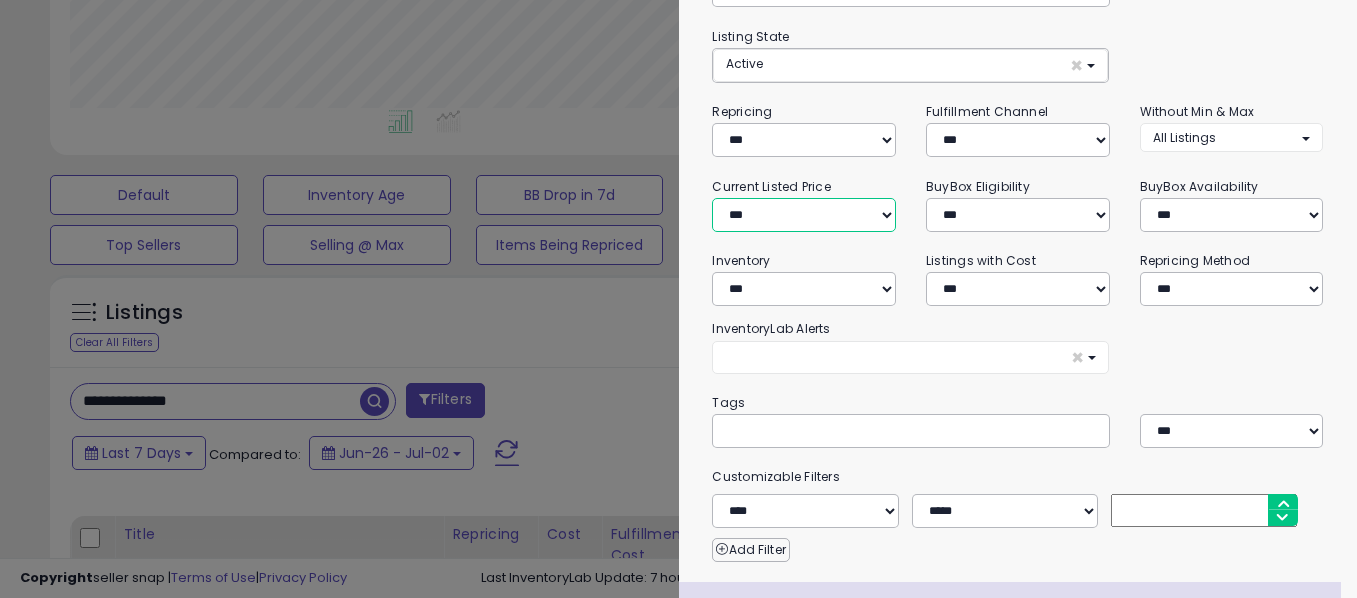click on "**********" at bounding box center (804, 215) 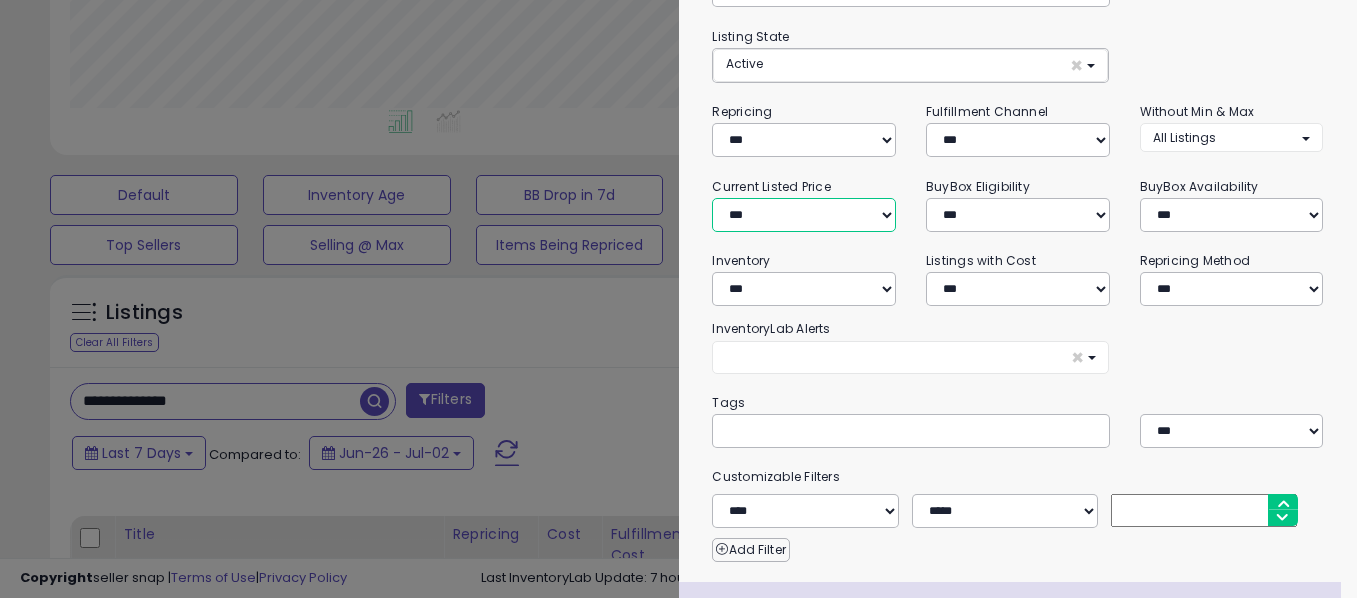 select on "******" 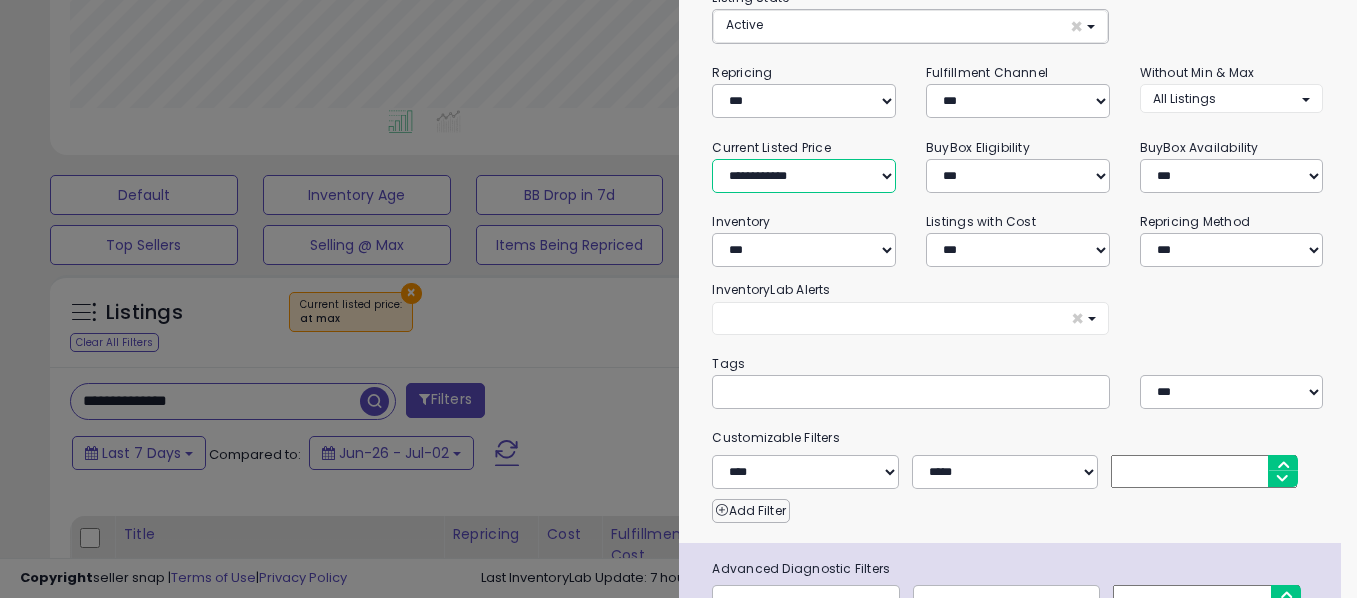 scroll, scrollTop: 304, scrollLeft: 0, axis: vertical 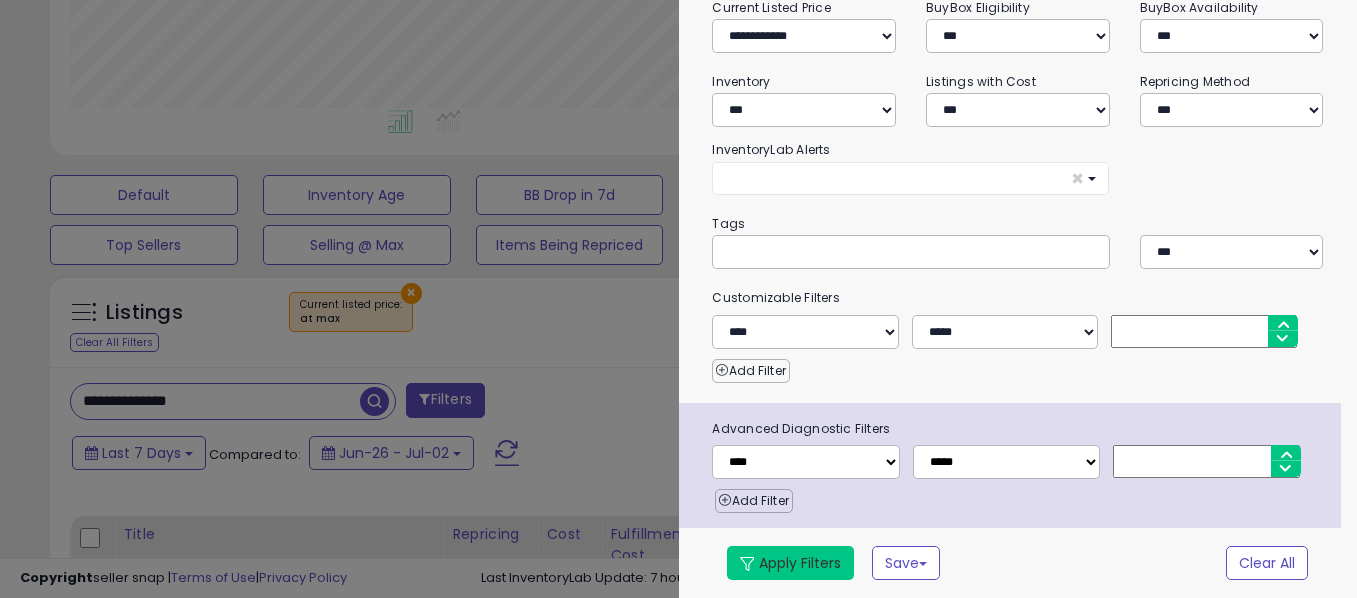 click on "Apply Filters" at bounding box center (790, 563) 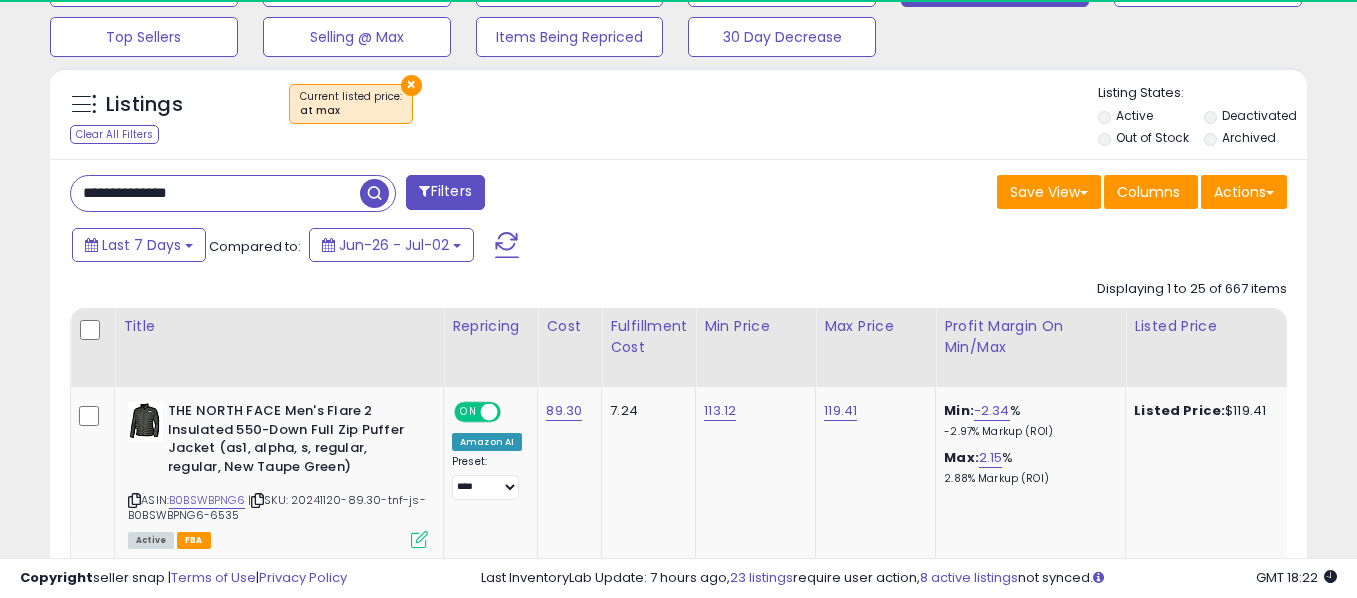 scroll, scrollTop: 777, scrollLeft: 0, axis: vertical 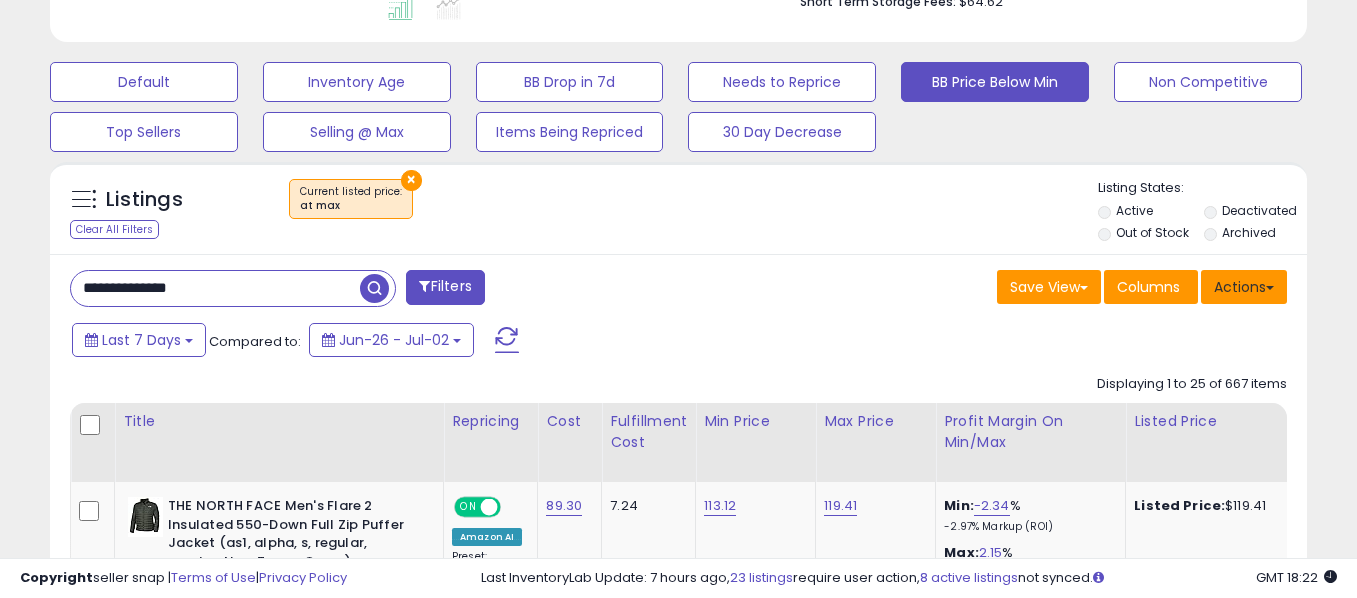 click on "Actions" at bounding box center [1244, 287] 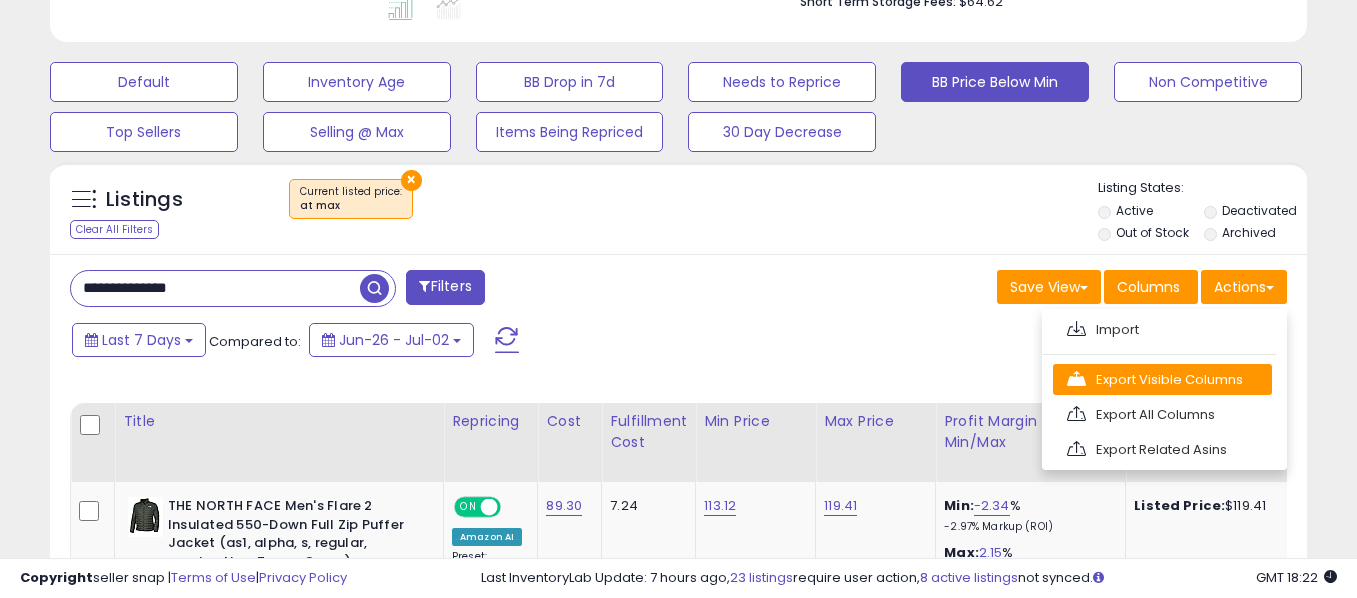 click on "Export Visible Columns" at bounding box center (1162, 379) 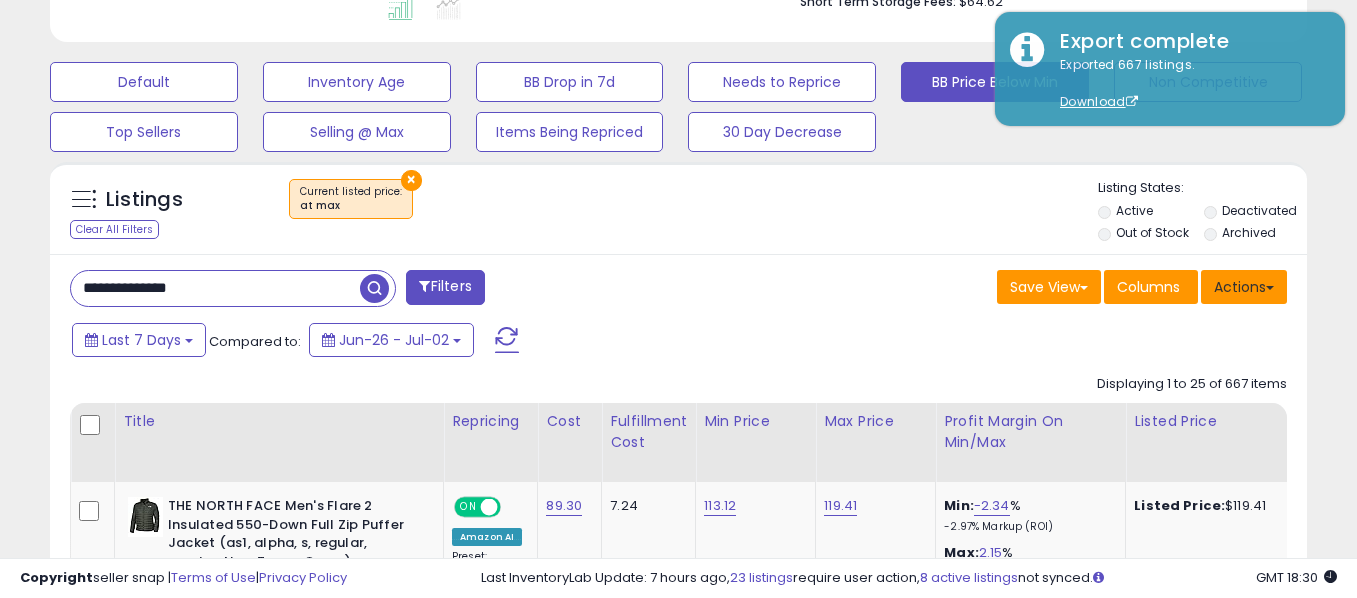 click on "Actions" at bounding box center [1244, 287] 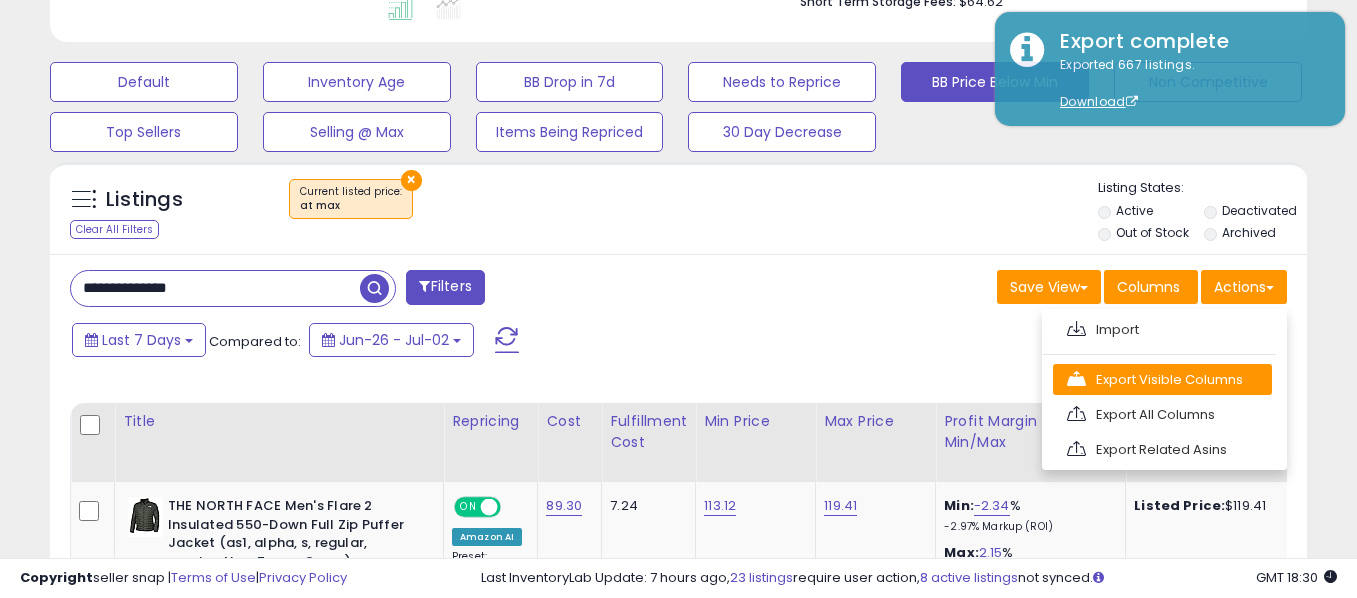 click on "Export Visible Columns" at bounding box center [1162, 379] 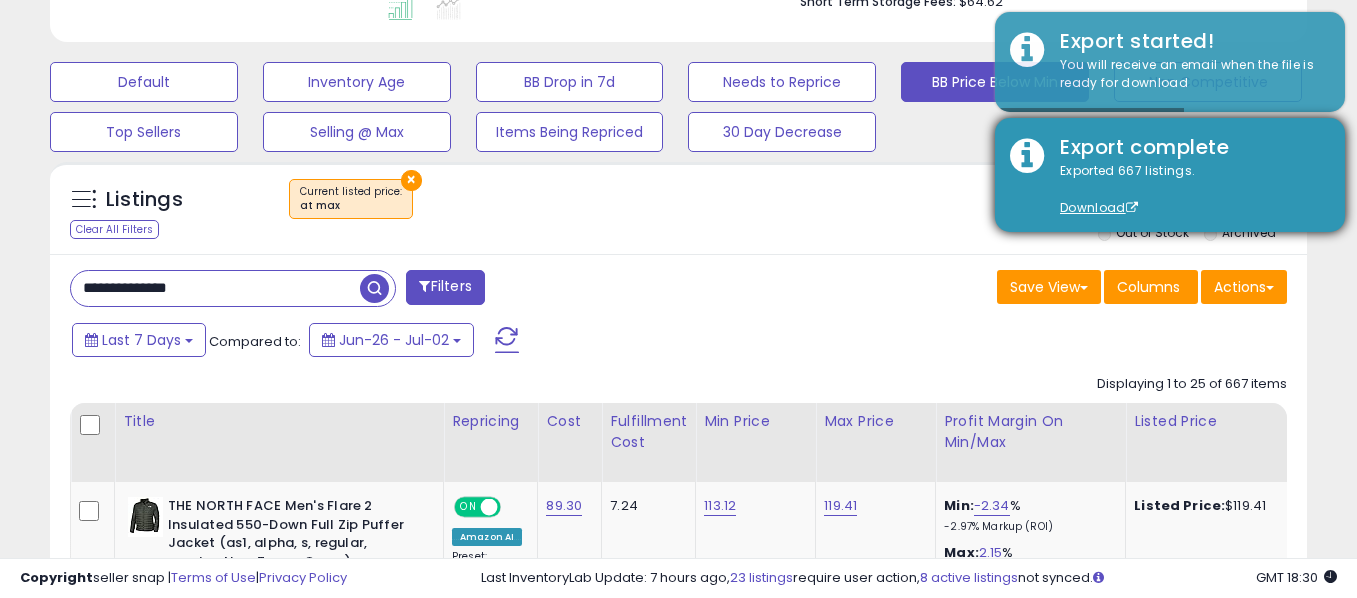 click on "Exported 667 listings. Download" at bounding box center (1187, 190) 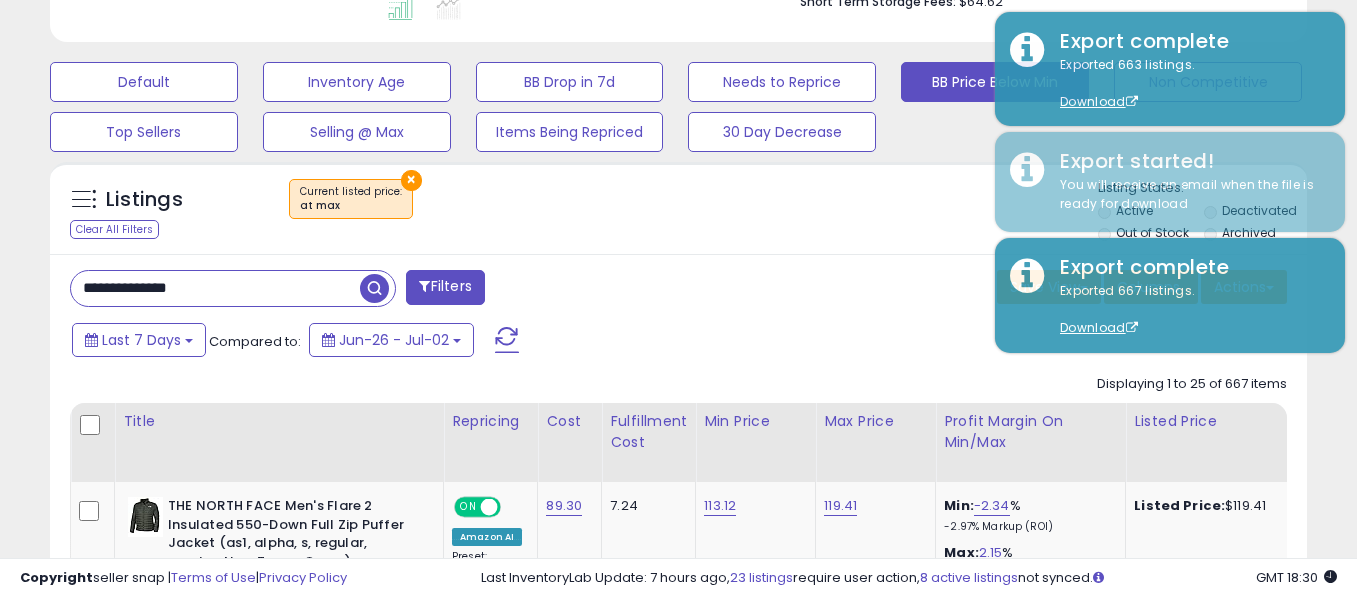 click on "Save View
Save As New View
Update Current View
Columns
Actions
Import  Export Visible Columns" at bounding box center (991, 289) 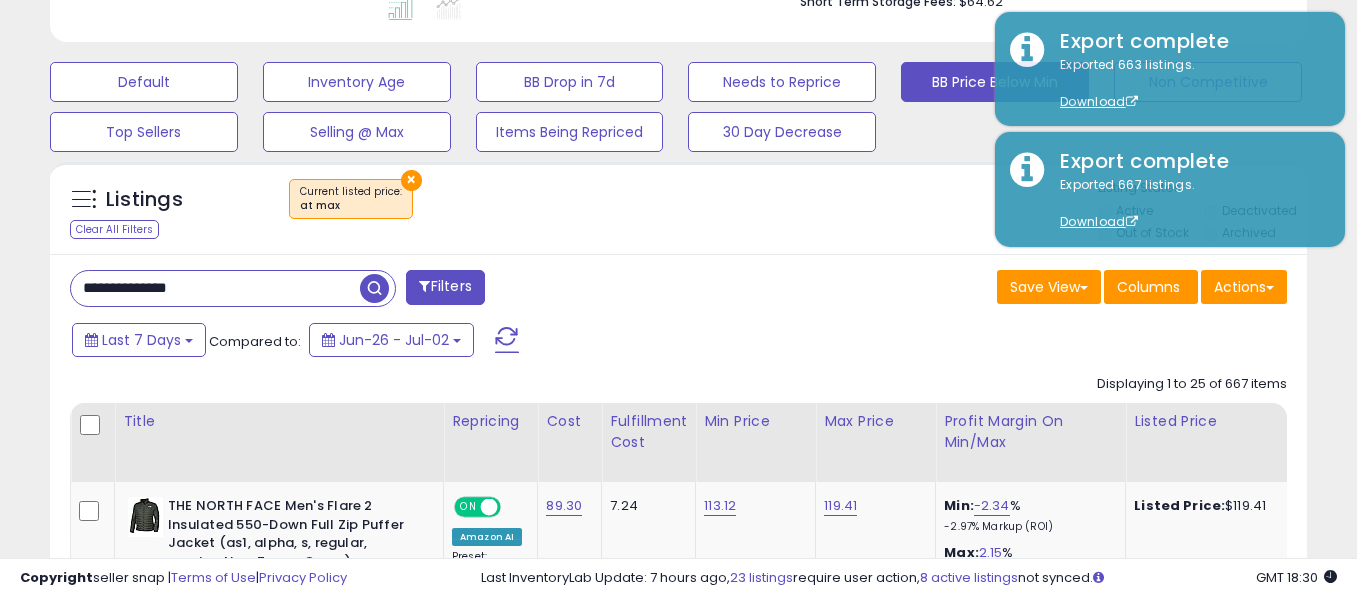 click on "**********" at bounding box center (678, 2400) 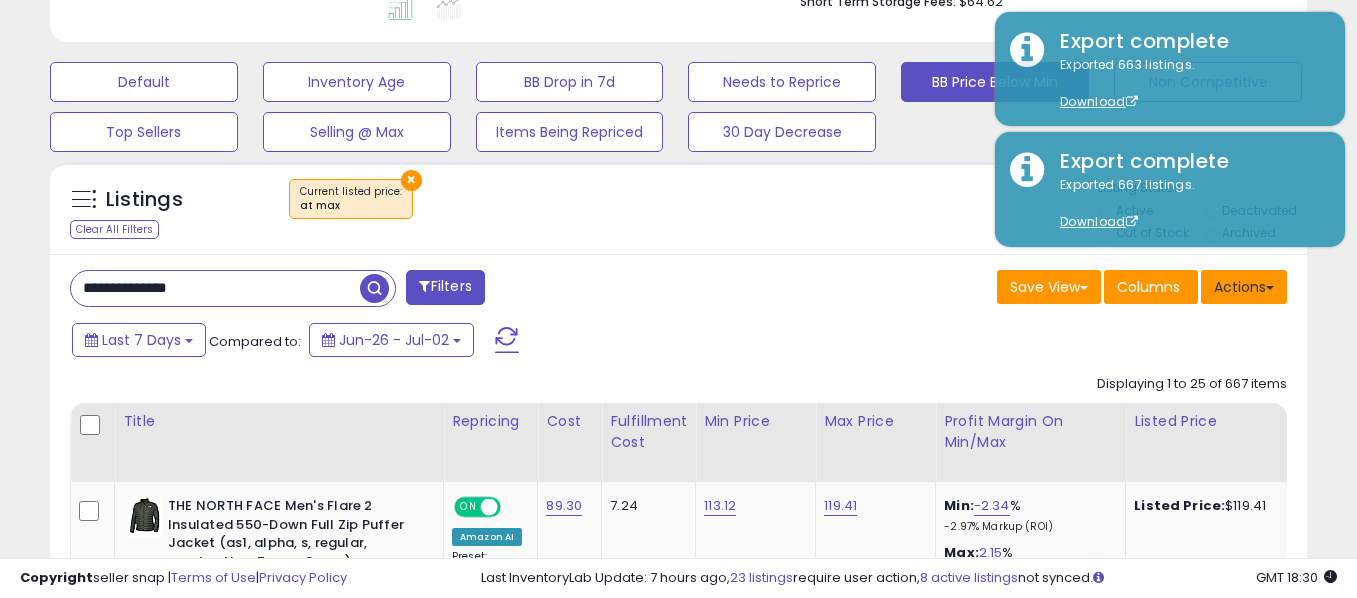 click on "Actions" at bounding box center [1244, 287] 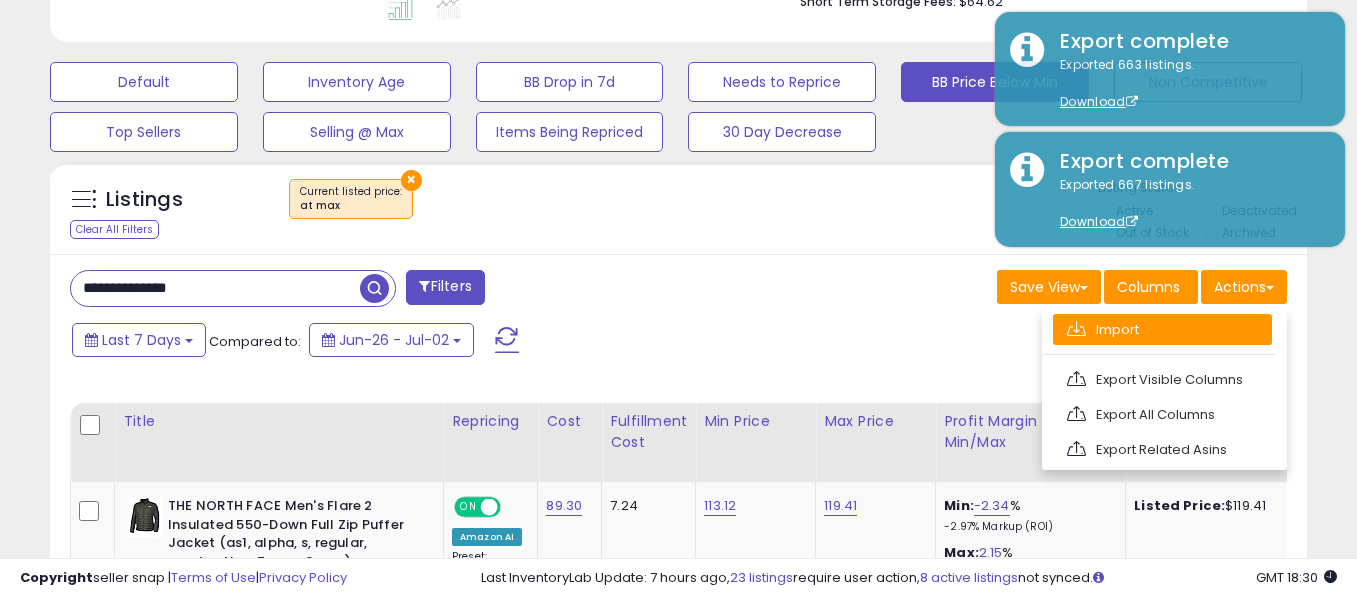 click on "Import" at bounding box center (1162, 329) 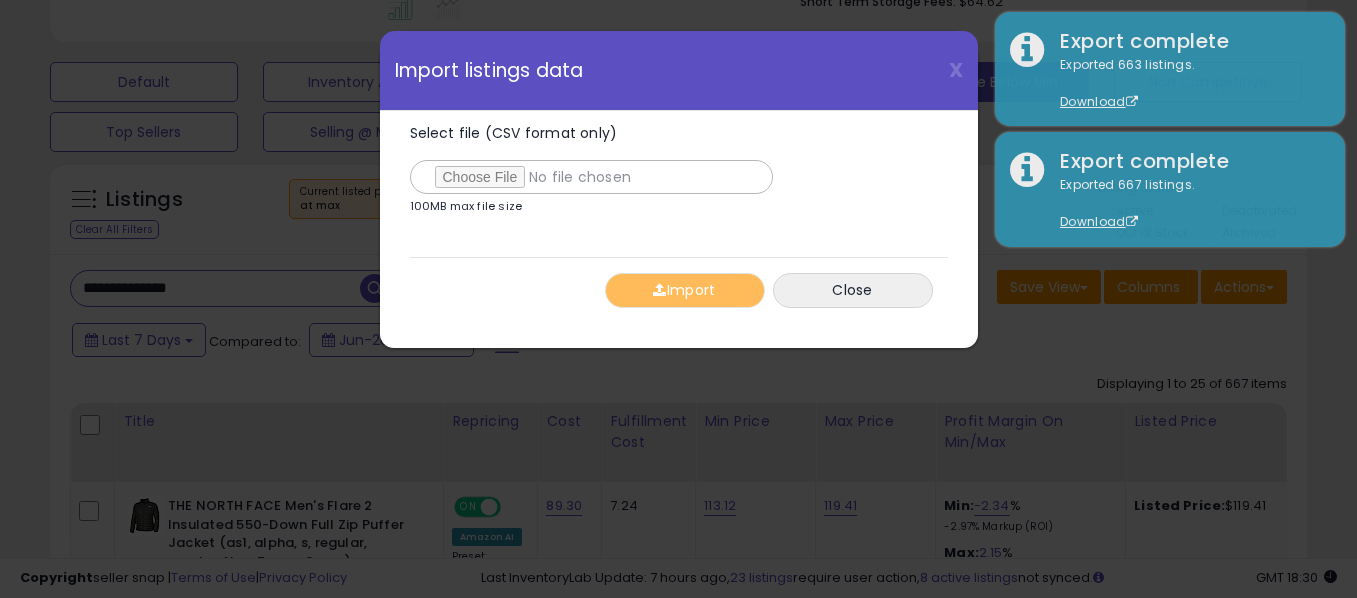 type on "**********" 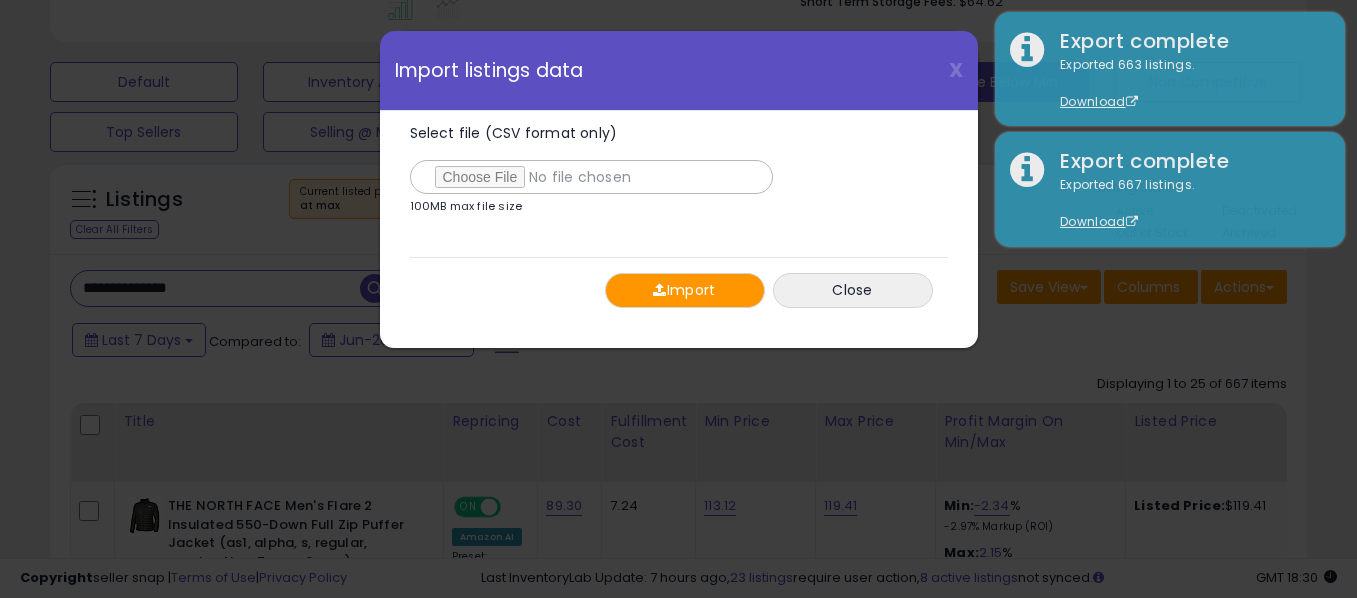click on "Import" at bounding box center (685, 290) 